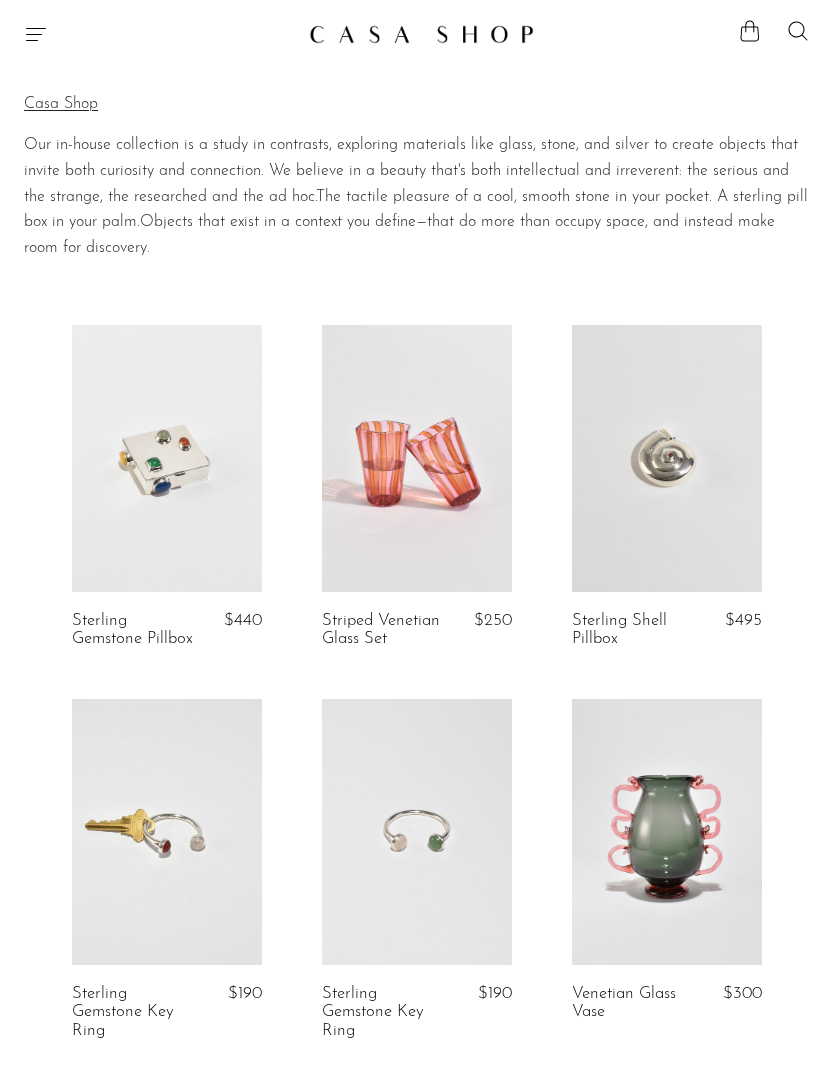 scroll, scrollTop: 0, scrollLeft: 0, axis: both 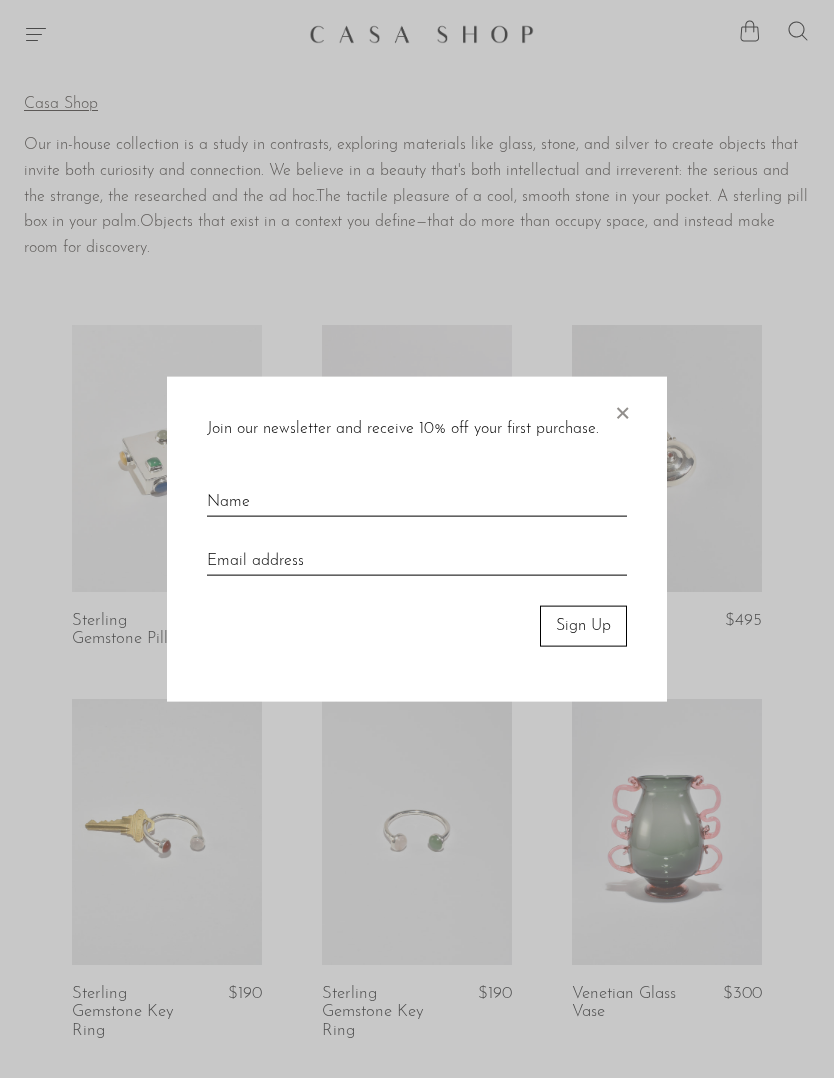 click on "×" at bounding box center [622, 409] 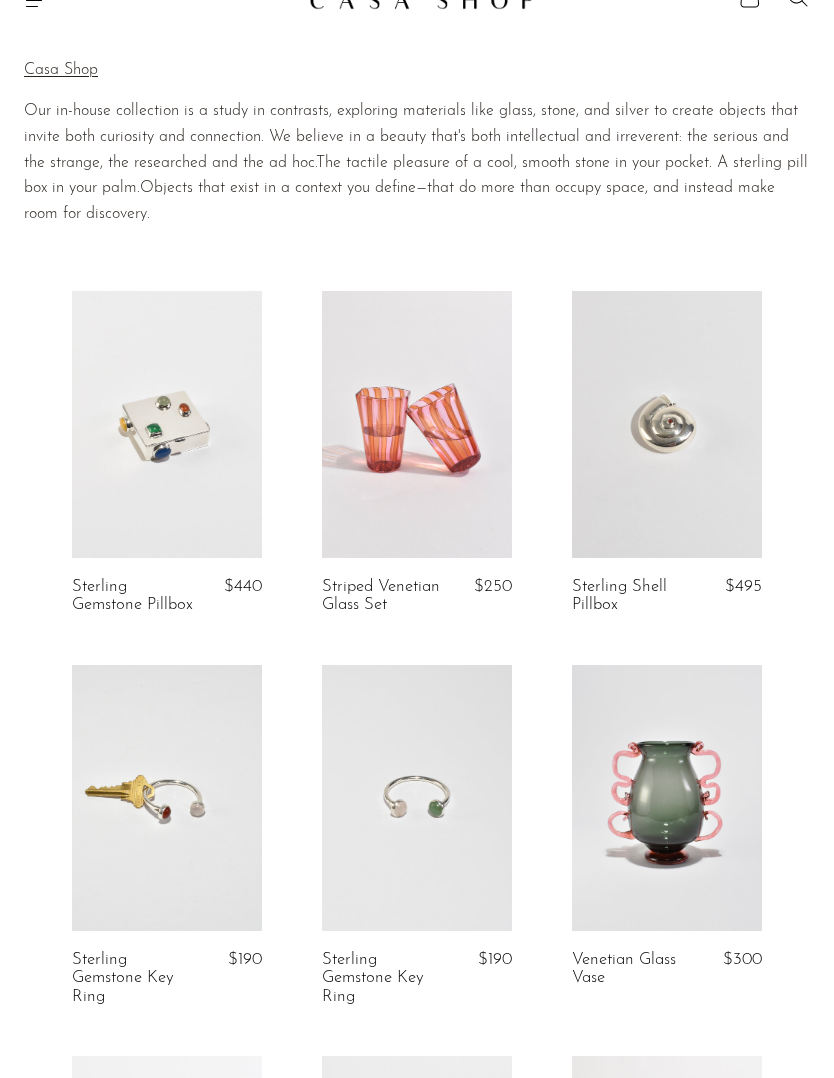 scroll, scrollTop: 0, scrollLeft: 0, axis: both 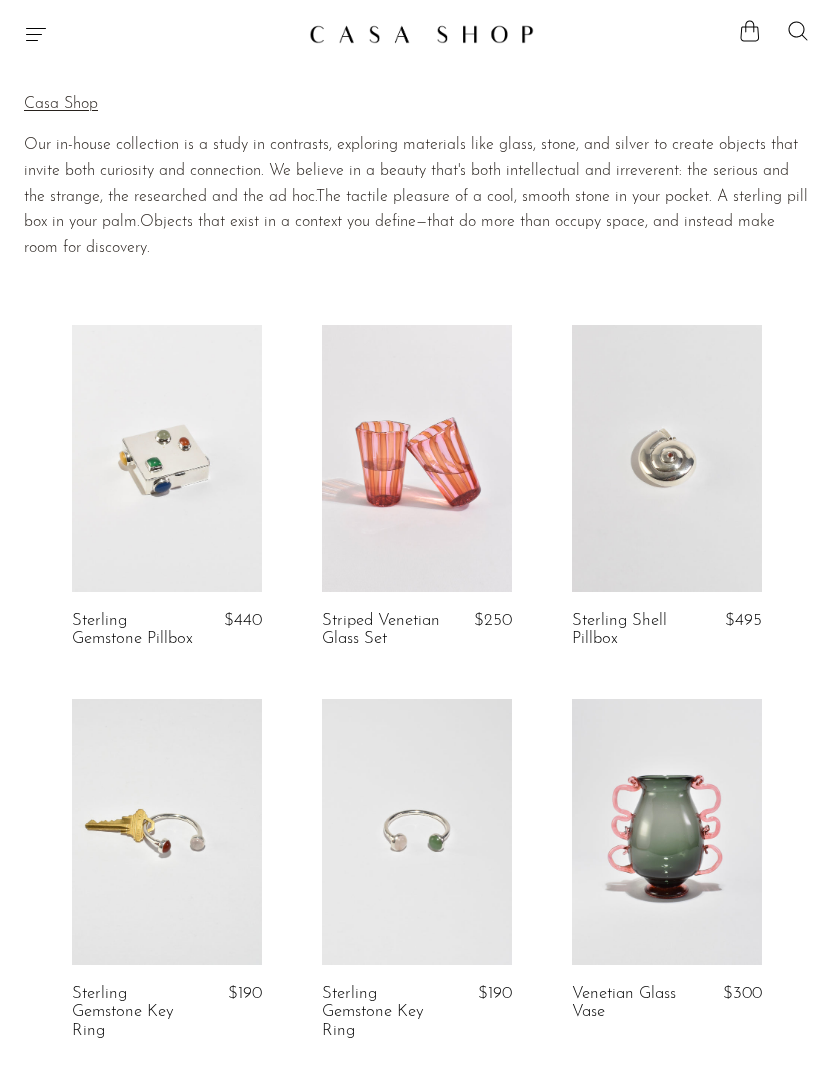 click 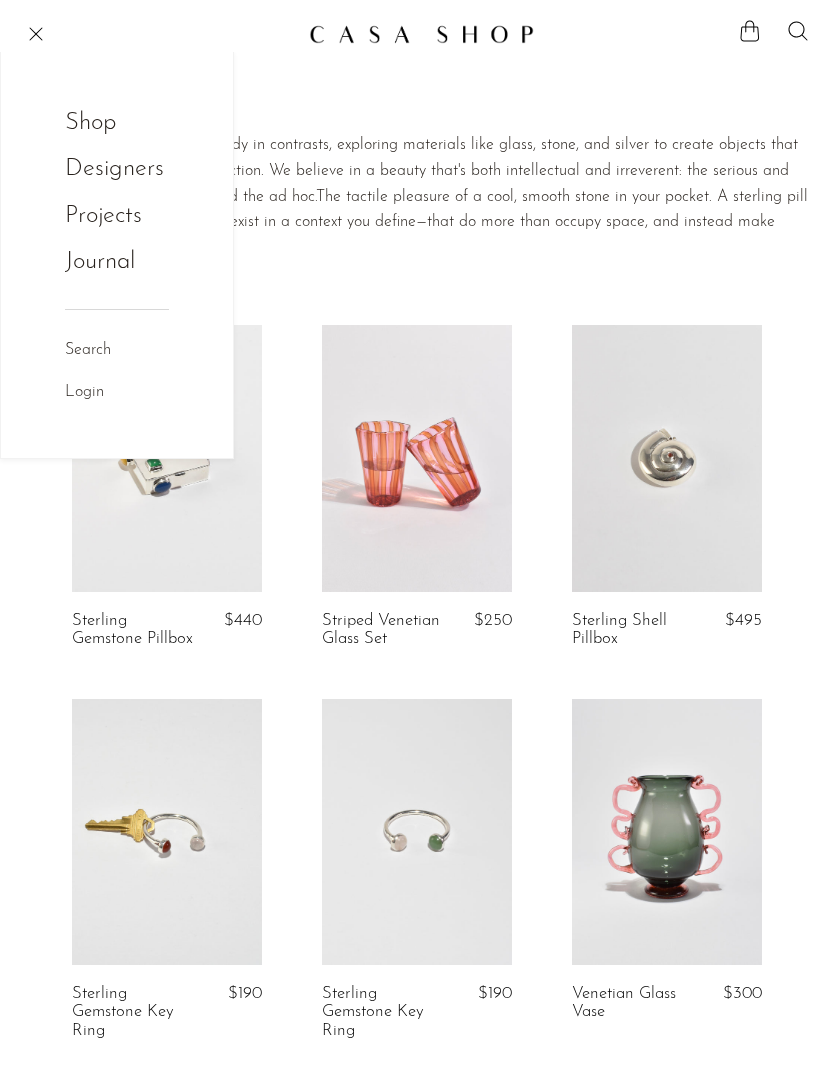 click on "Shop" at bounding box center (104, 123) 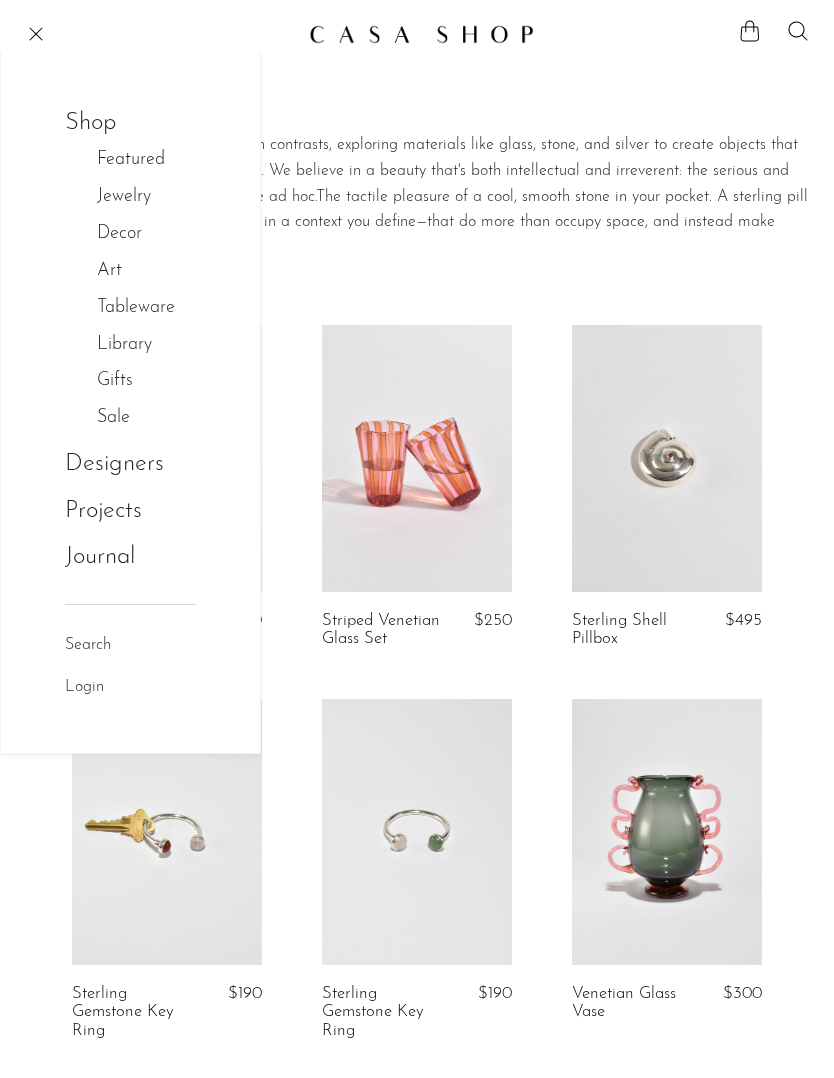 click on "Decor" at bounding box center (130, 234) 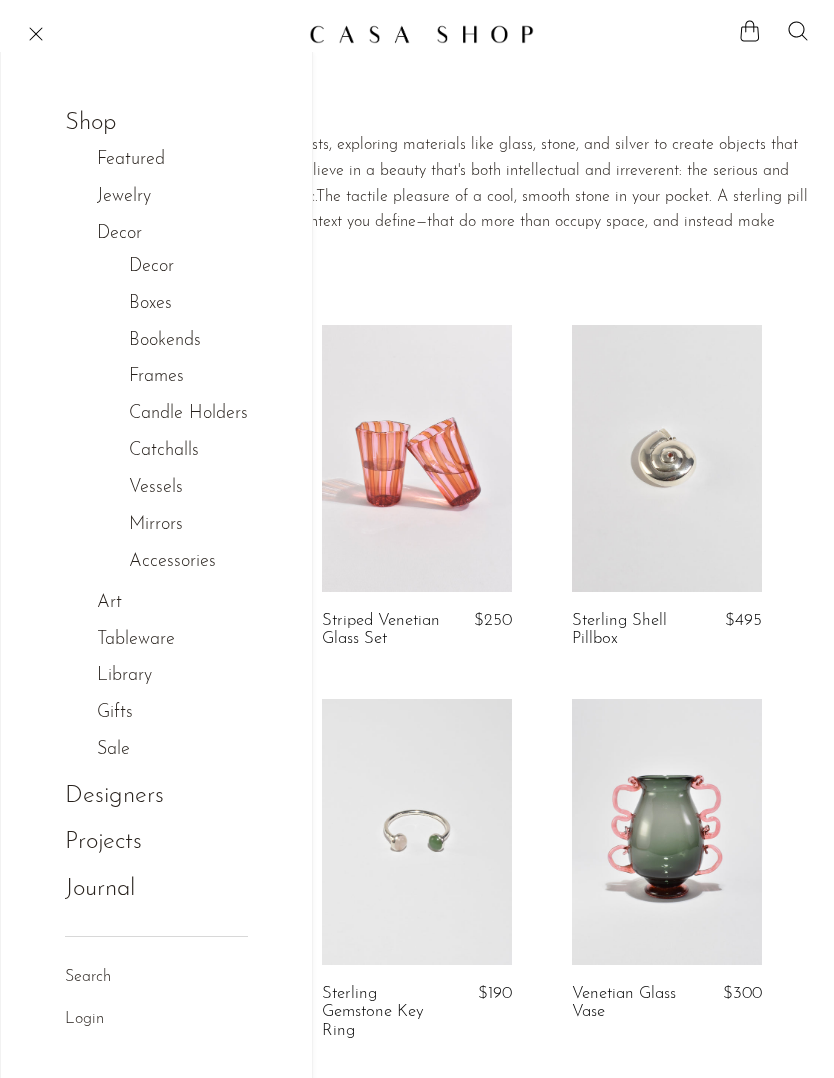 click on "Boxes" at bounding box center (150, 304) 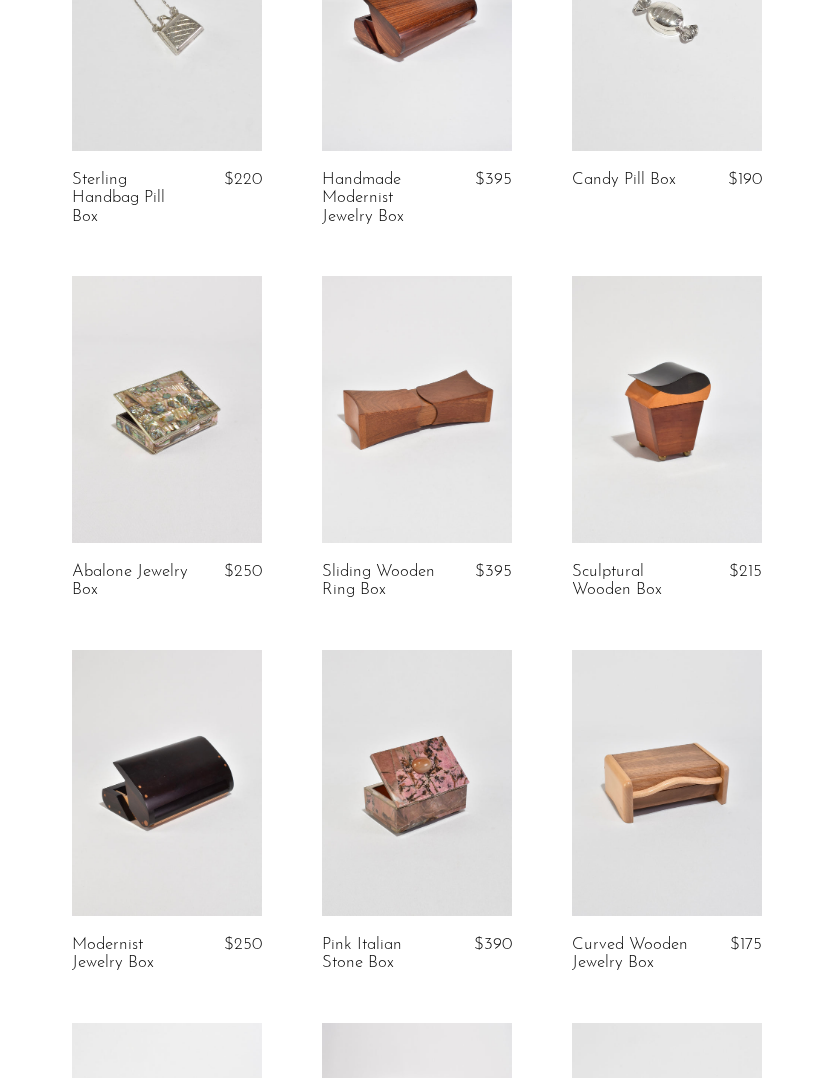 scroll, scrollTop: 0, scrollLeft: 0, axis: both 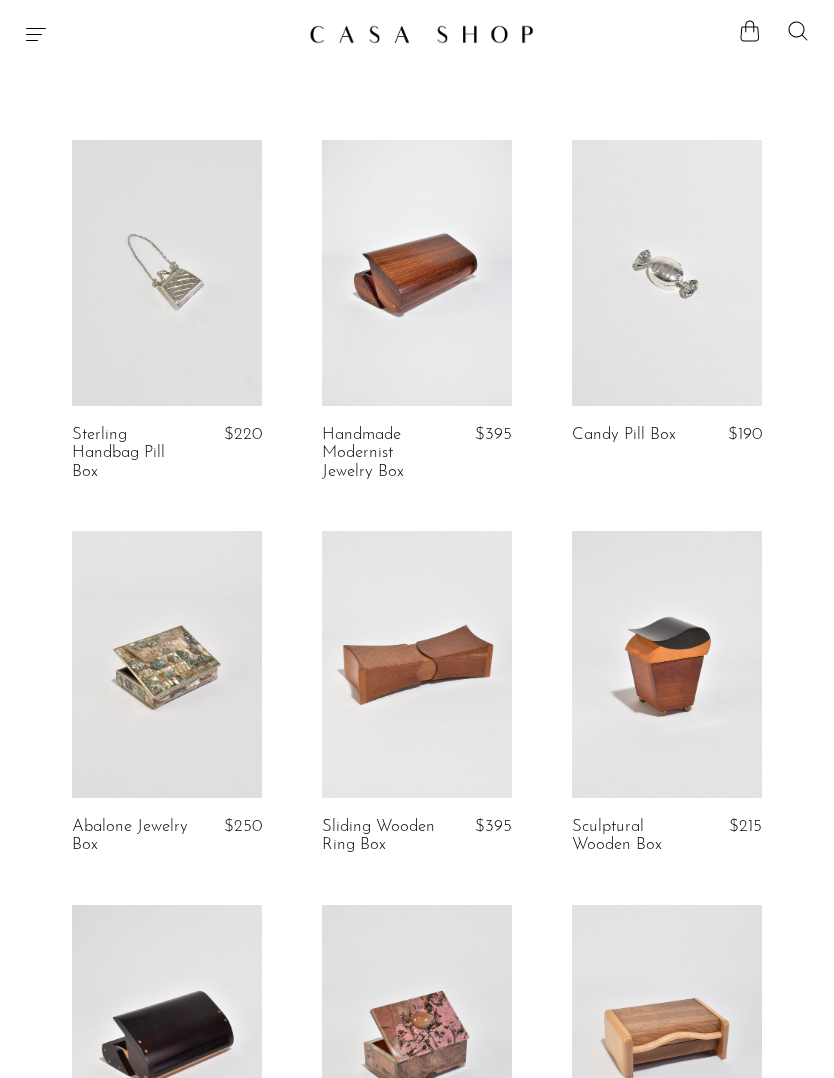 click 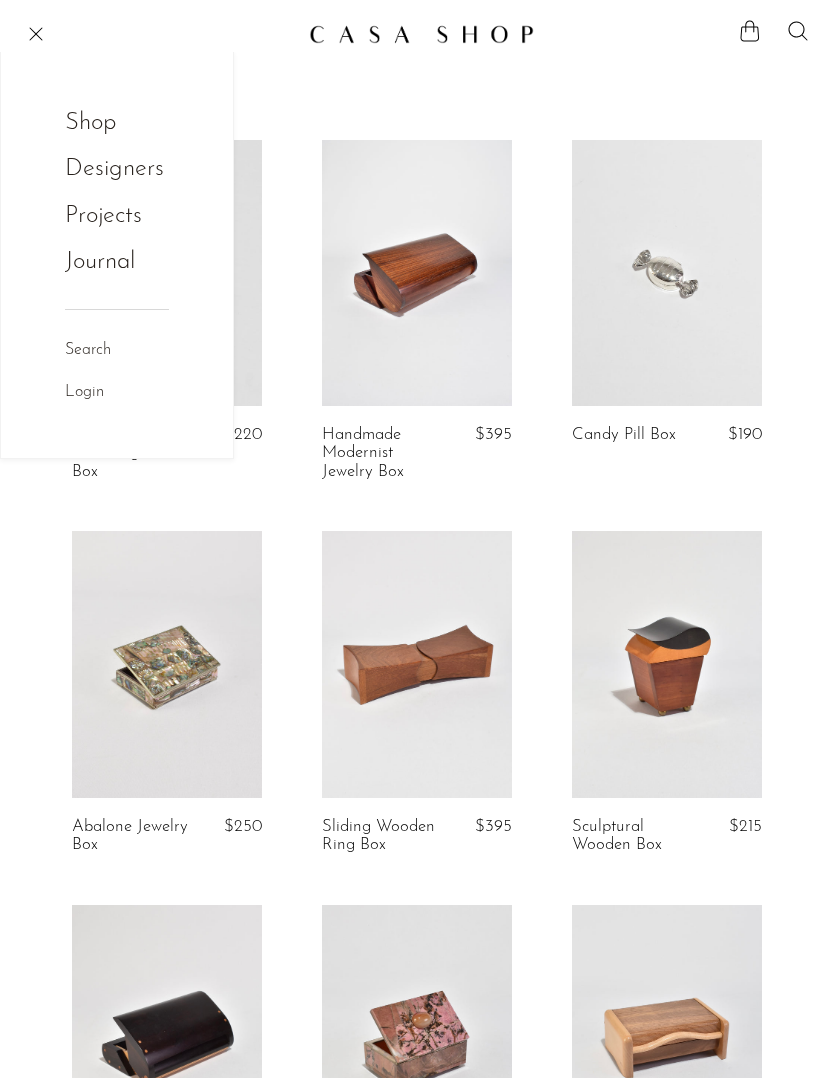 click on "Shop" at bounding box center [104, 123] 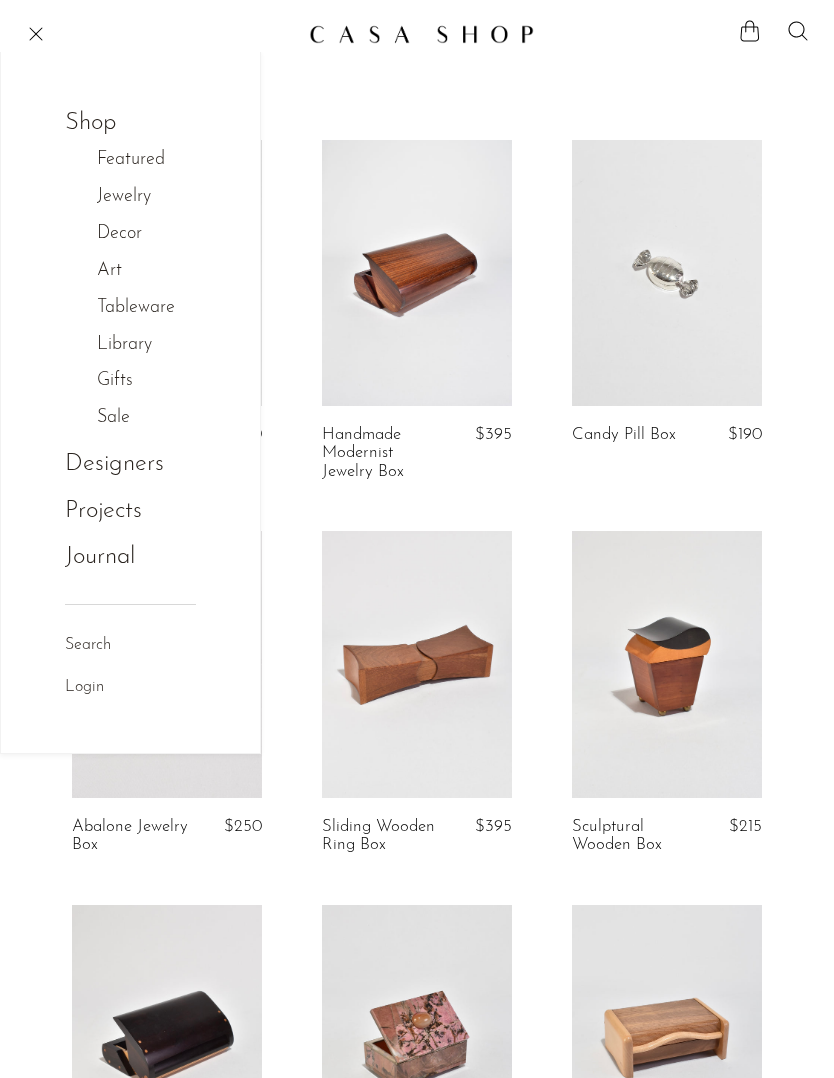 click on "Decor" at bounding box center (130, 234) 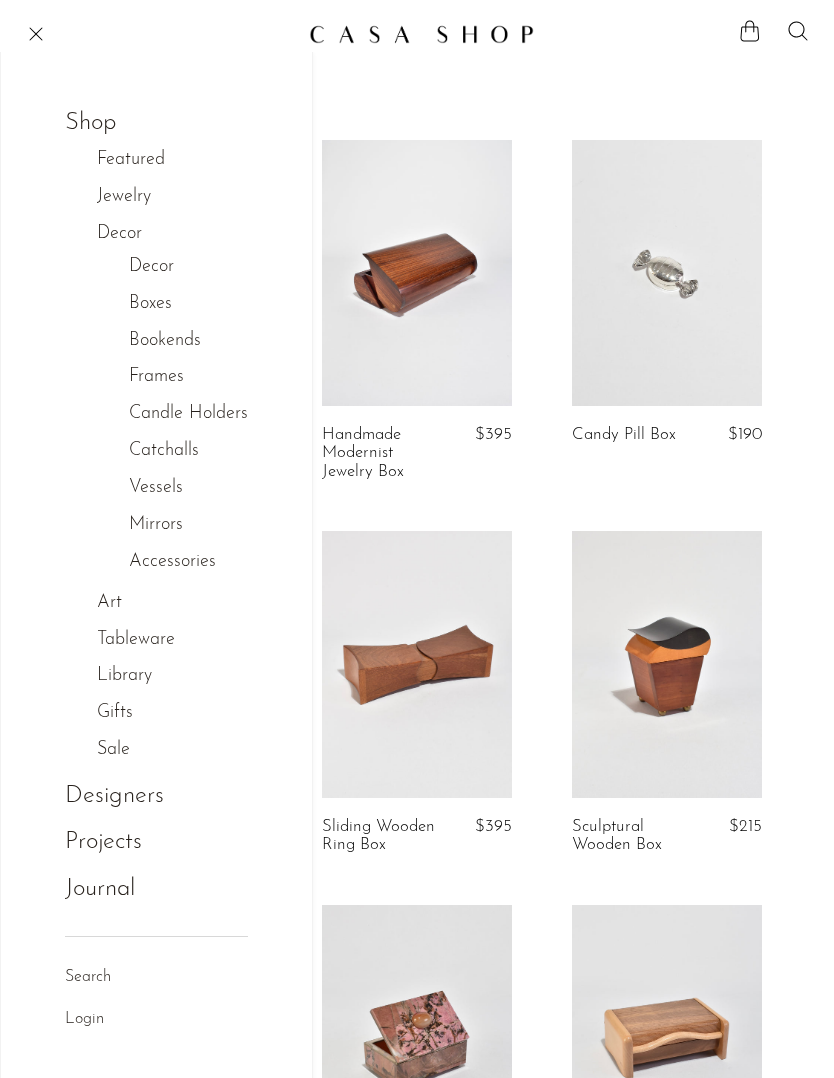 click on "Bookends" at bounding box center (165, 341) 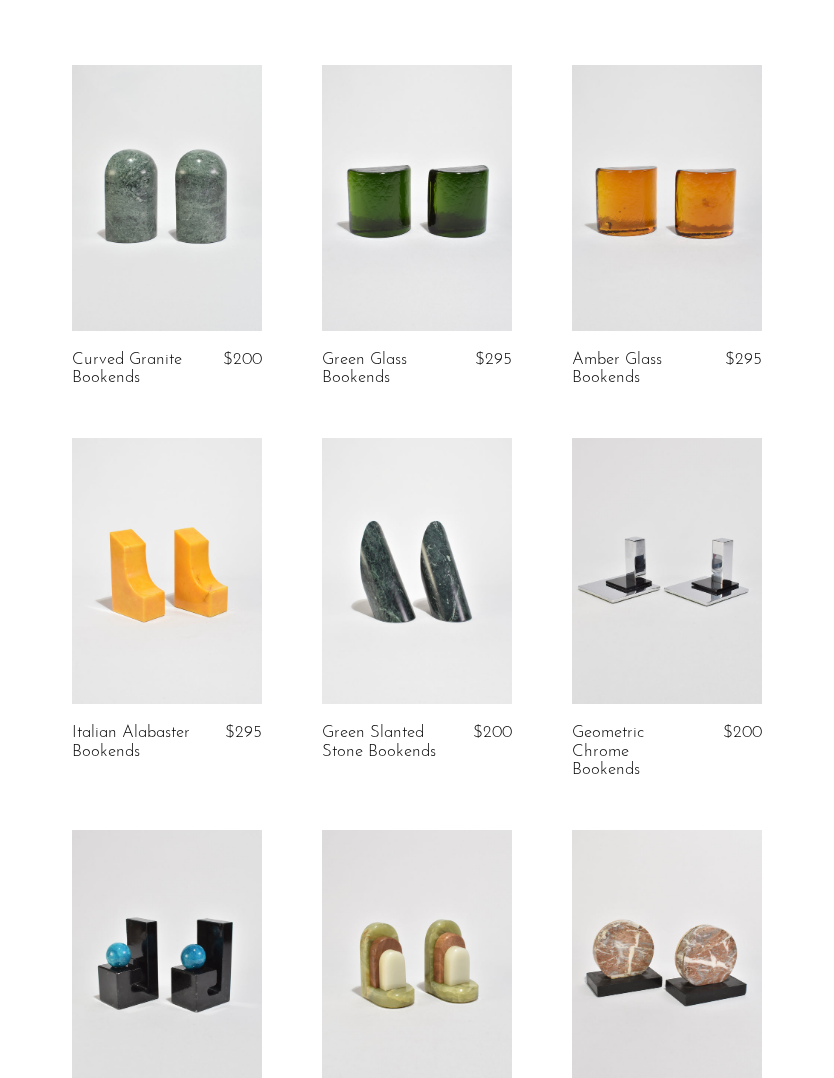 scroll, scrollTop: 0, scrollLeft: 0, axis: both 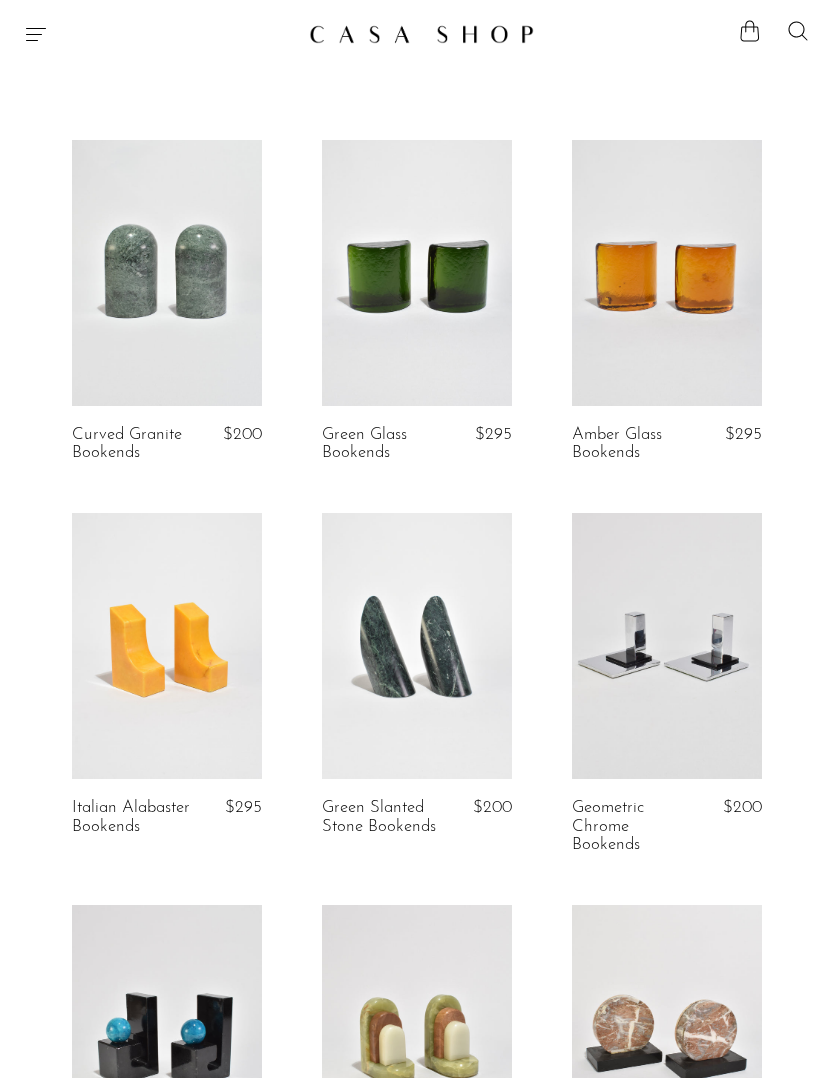 click 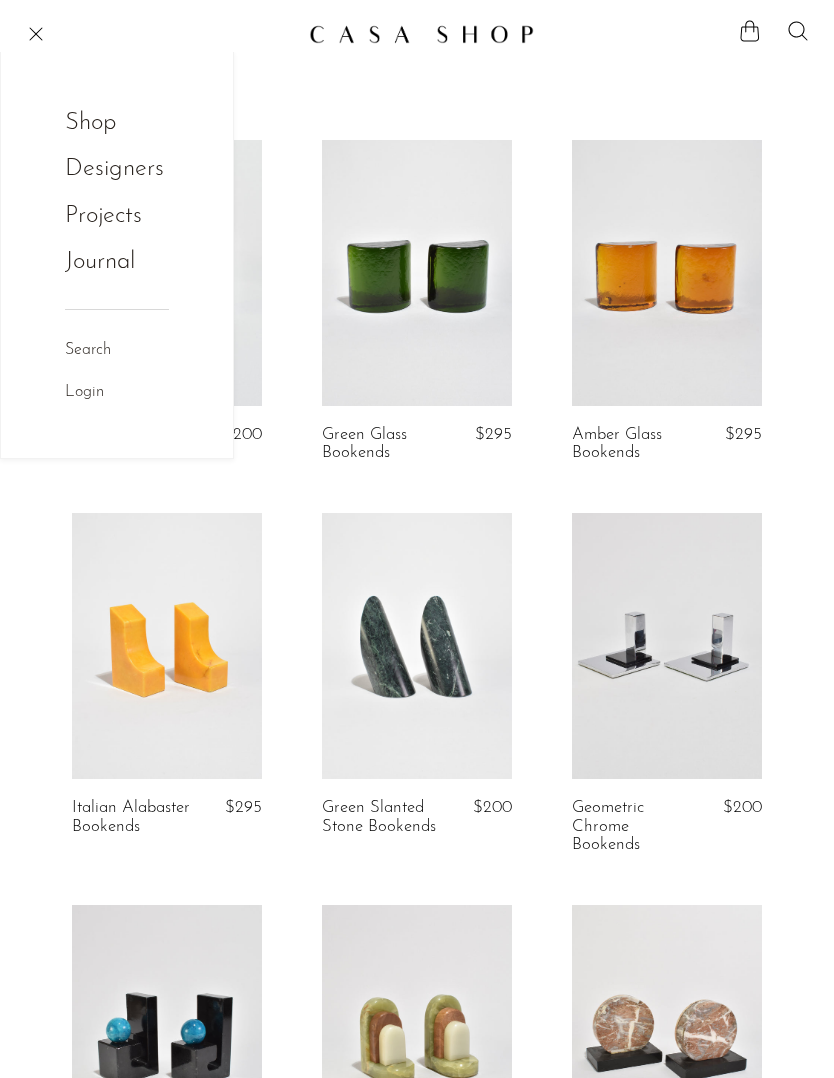 click on "Shop" at bounding box center (104, 123) 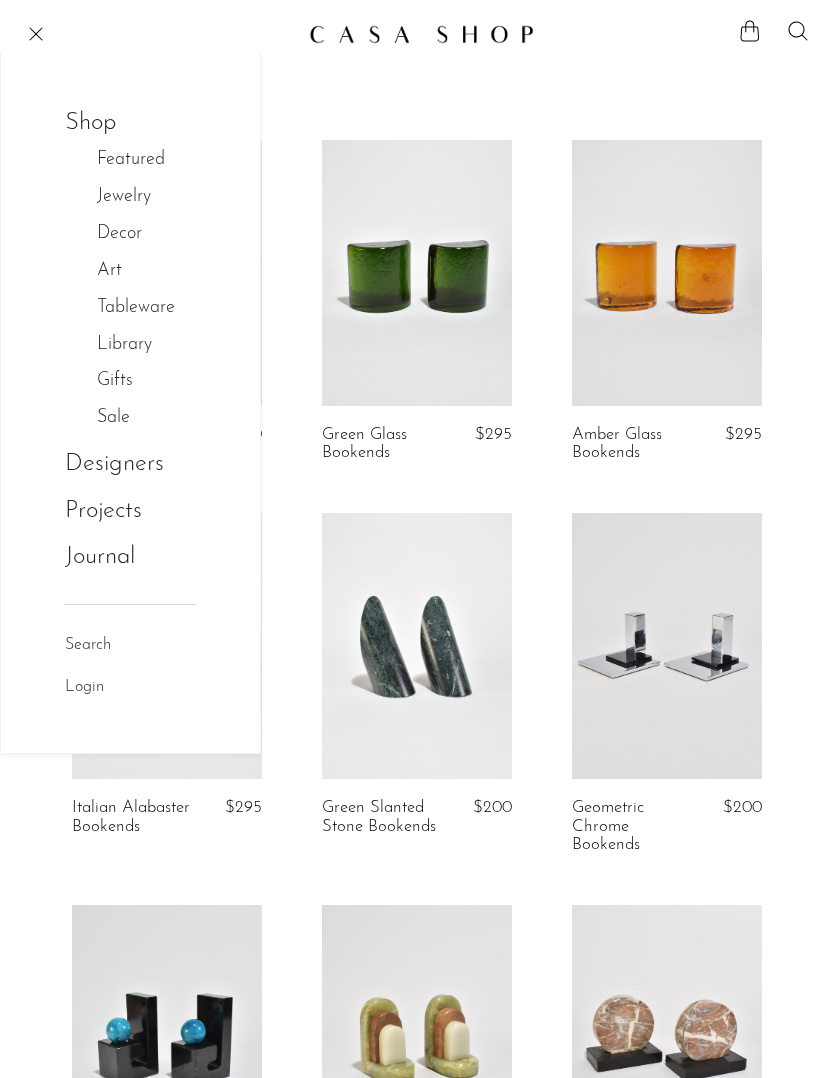 click on "Decor" at bounding box center [130, 234] 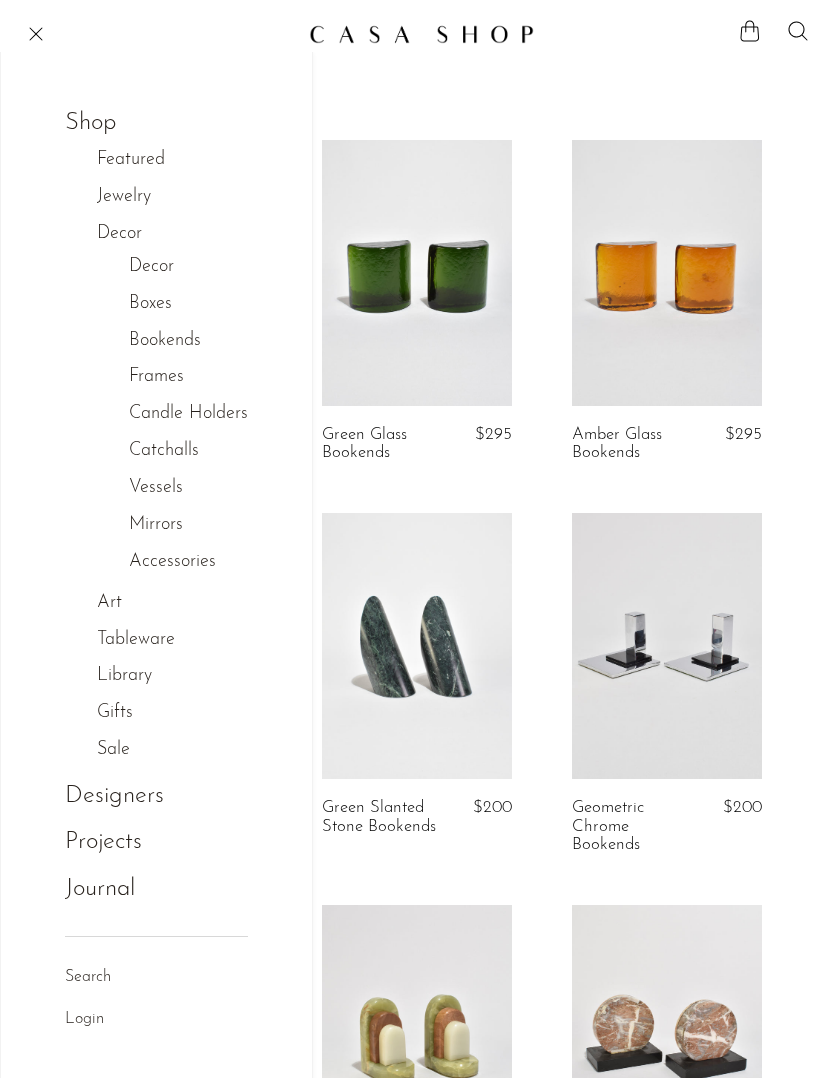 click on "Mirrors" at bounding box center [156, 525] 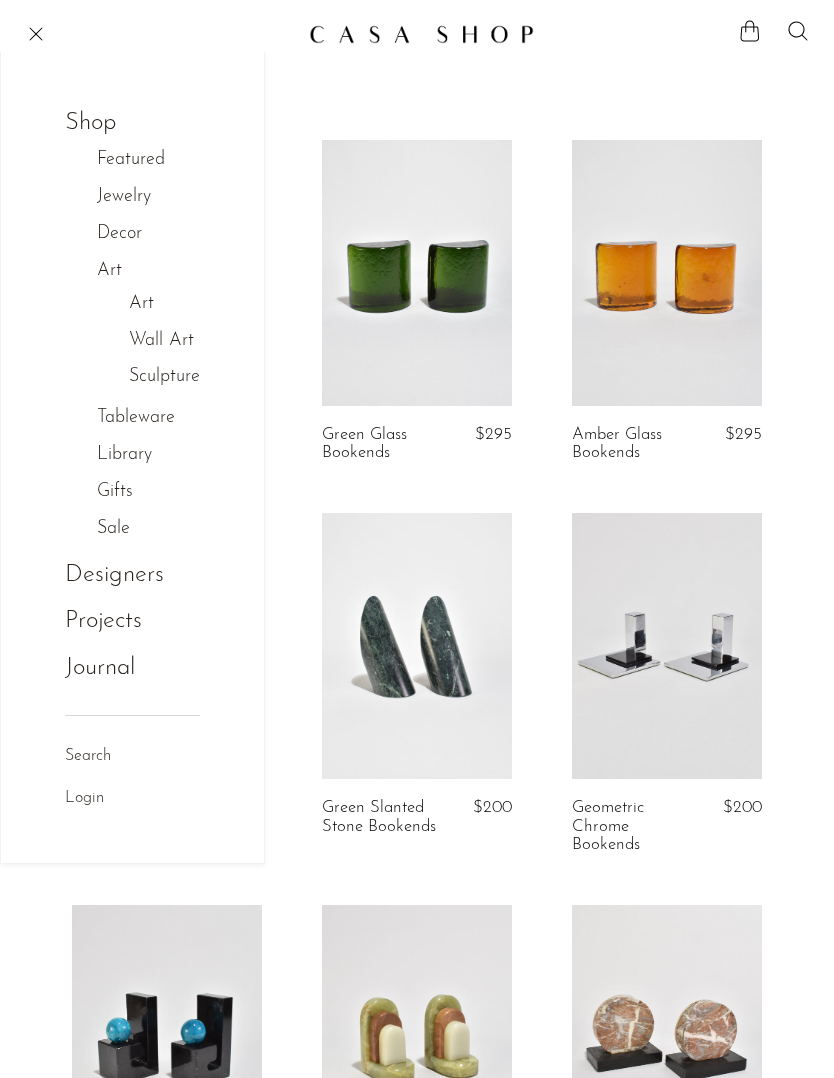 click on "Art" at bounding box center (141, 304) 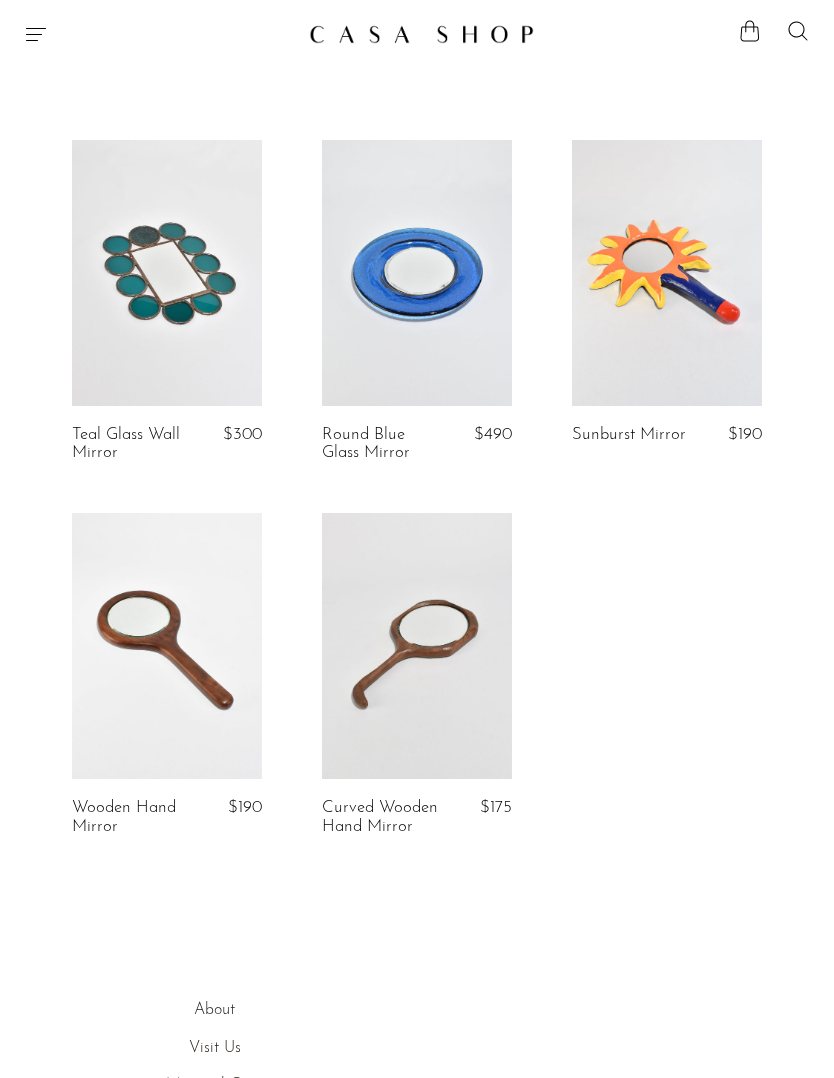 scroll, scrollTop: 0, scrollLeft: 0, axis: both 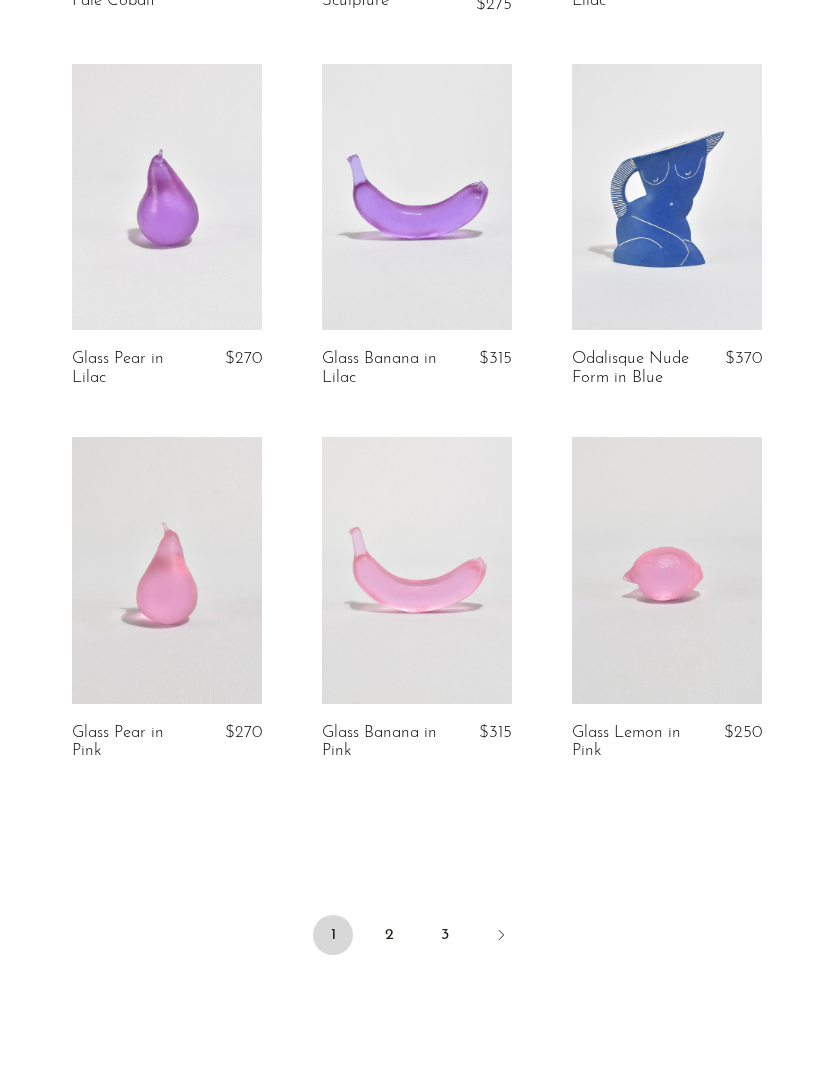 click at bounding box center [501, 937] 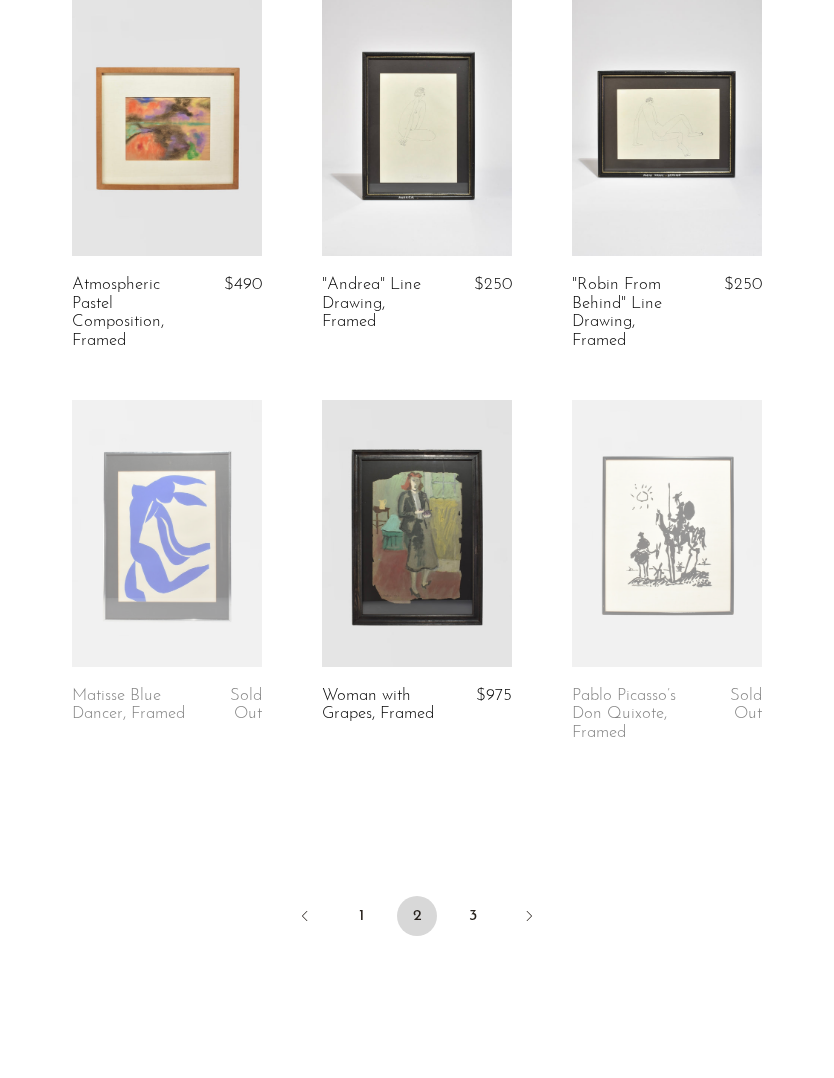 scroll, scrollTop: 4061, scrollLeft: 0, axis: vertical 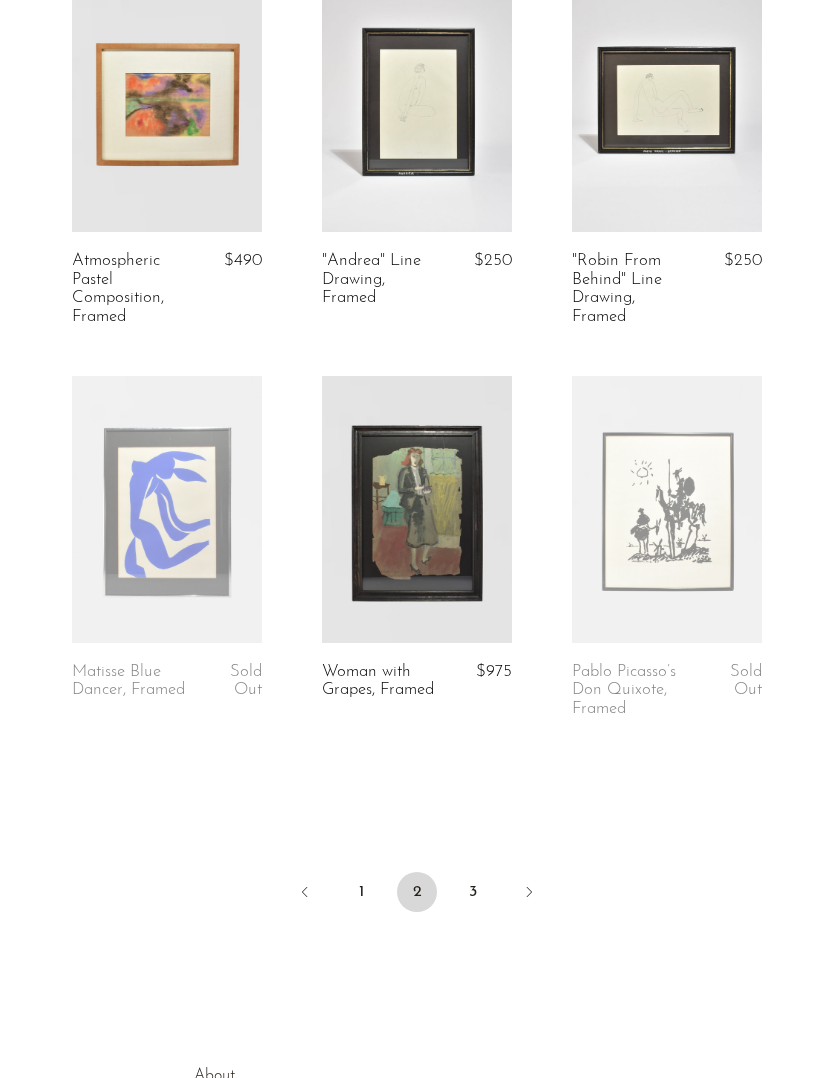 click at bounding box center [529, 894] 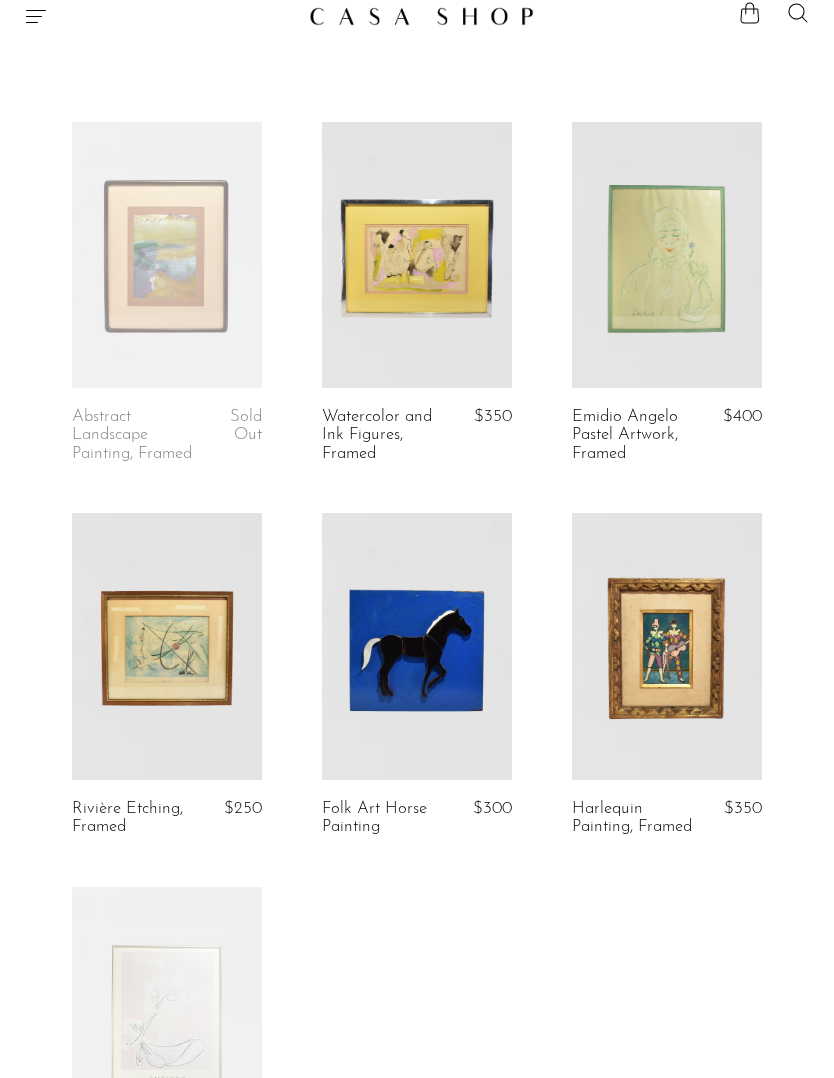 scroll, scrollTop: 0, scrollLeft: 0, axis: both 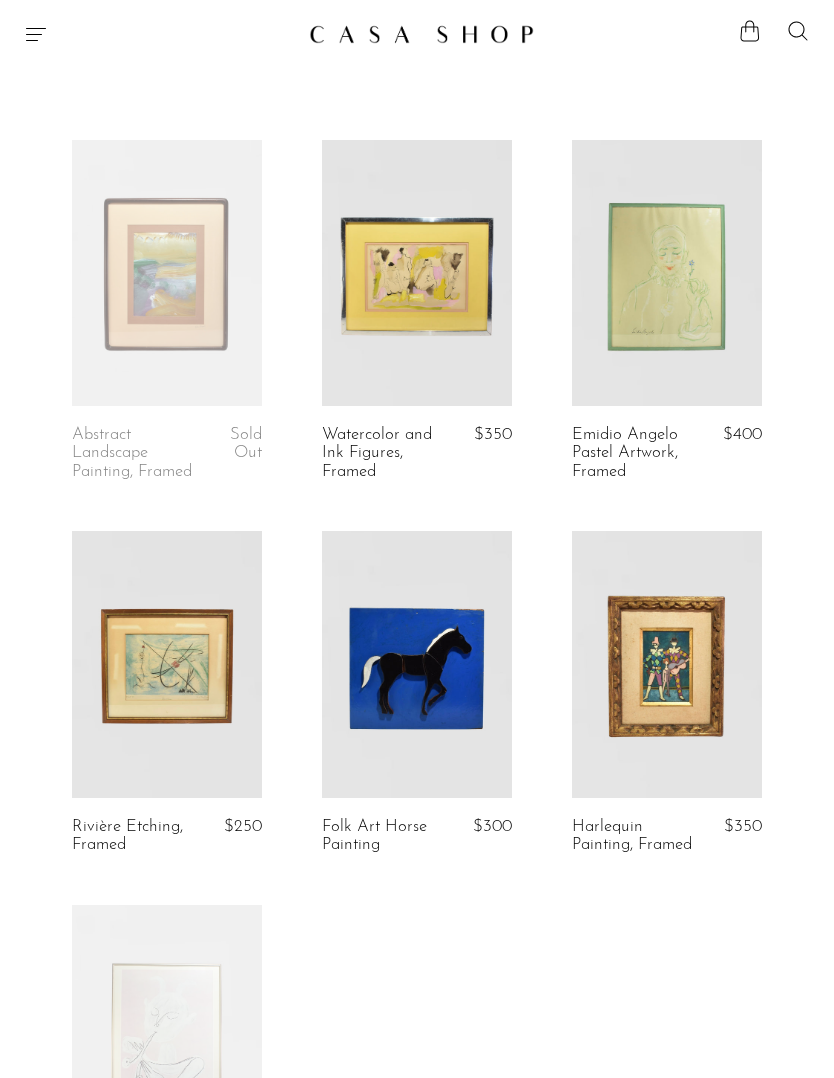click on "Shop
Featured
New Arrivals
Bestsellers
Coming Soon
Jewelry
Jewelry
All
Earrings
Rings" at bounding box center (417, 34) 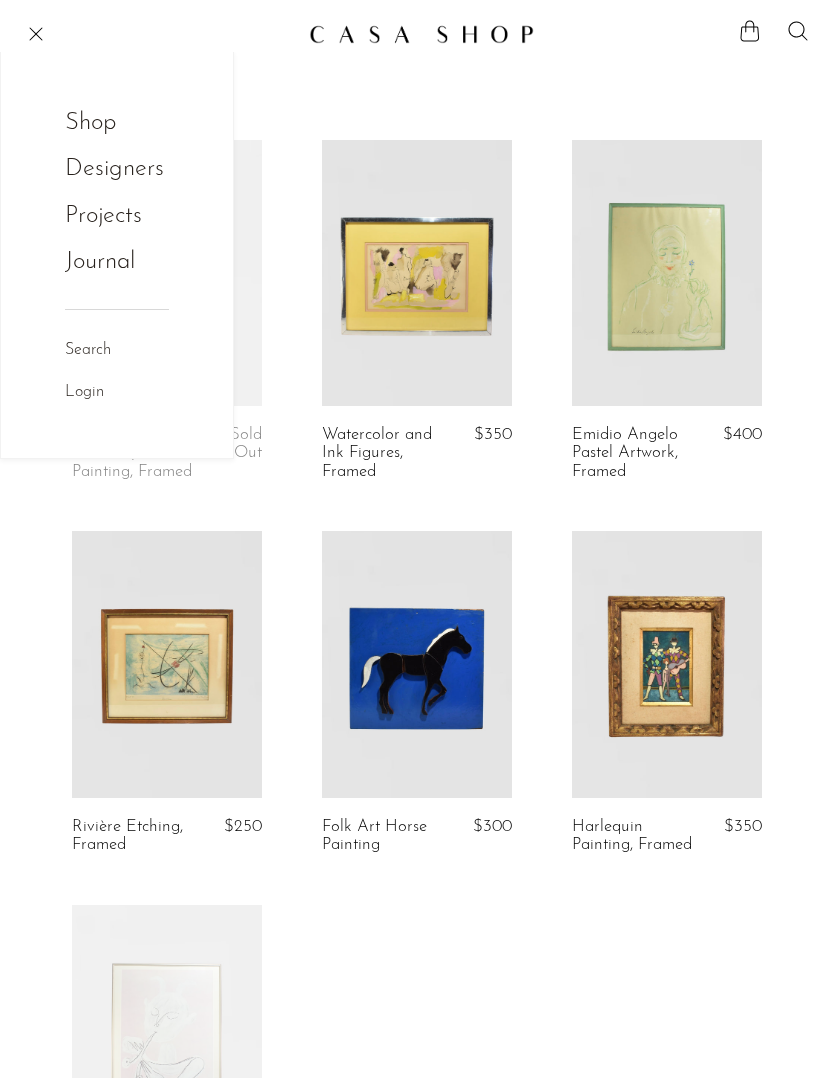 click on "Shop" at bounding box center (104, 123) 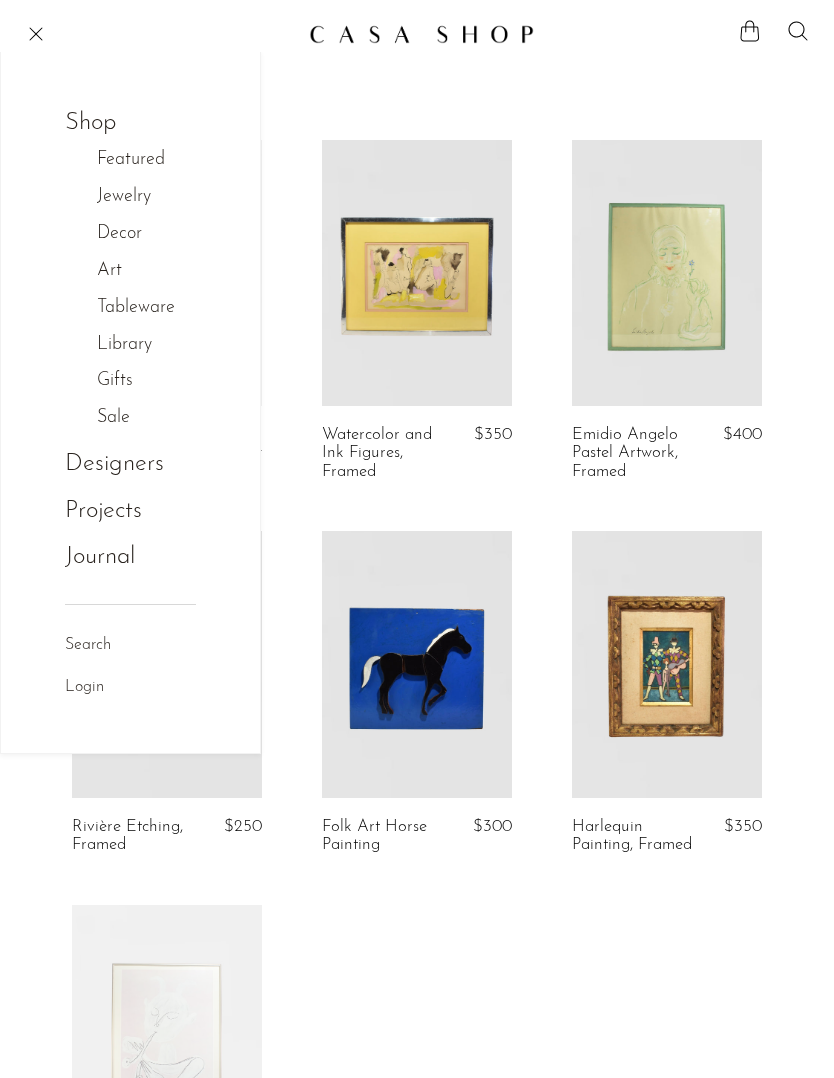 click on "Library" at bounding box center [135, 345] 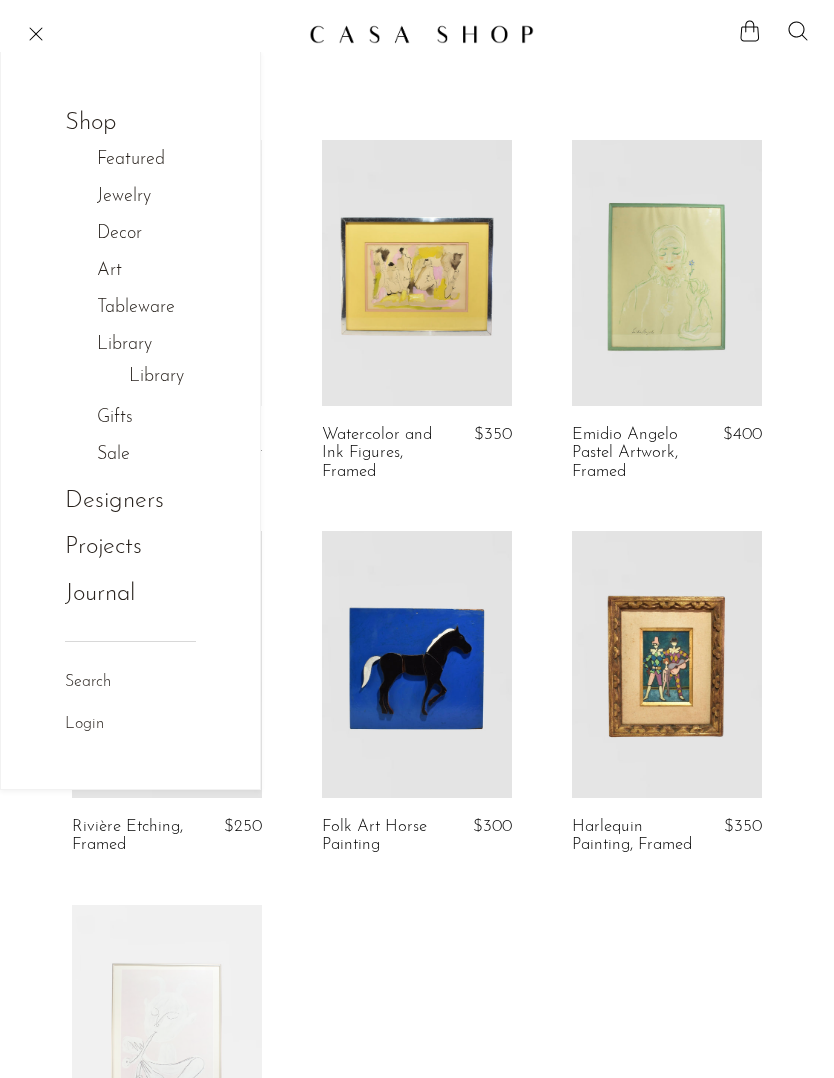 click on "Library" at bounding box center (156, 377) 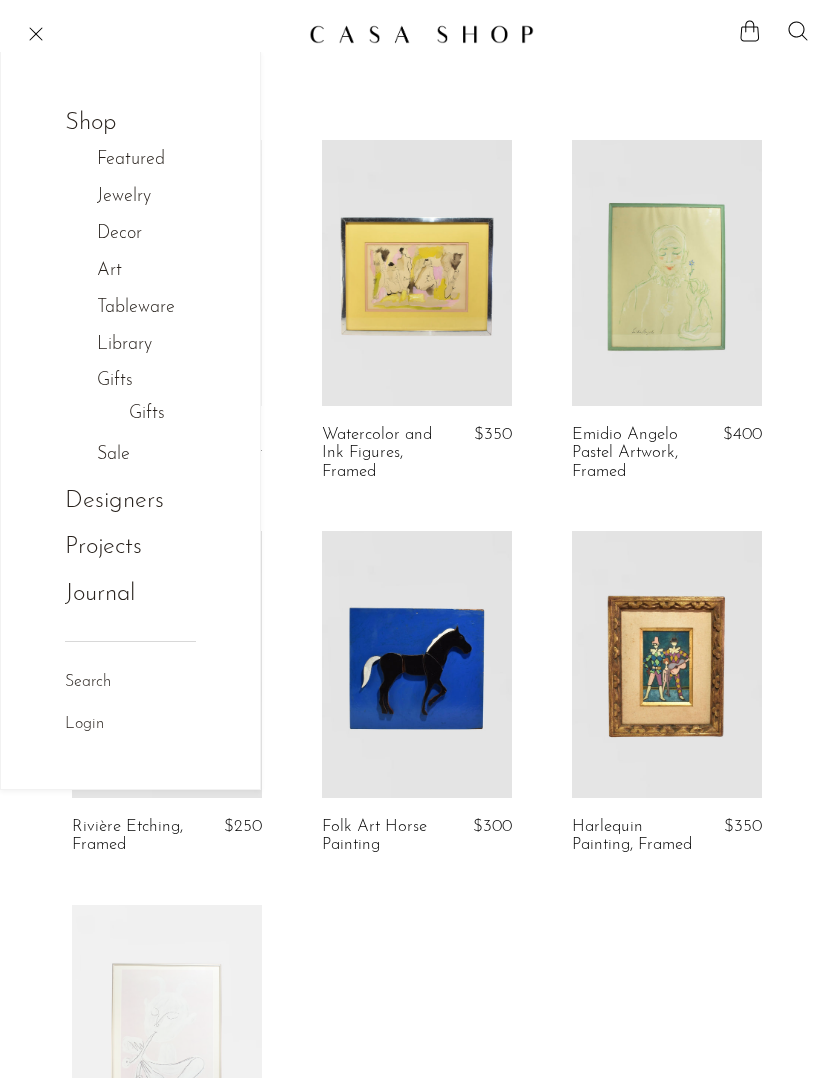 click on "Gifts" at bounding box center [147, 414] 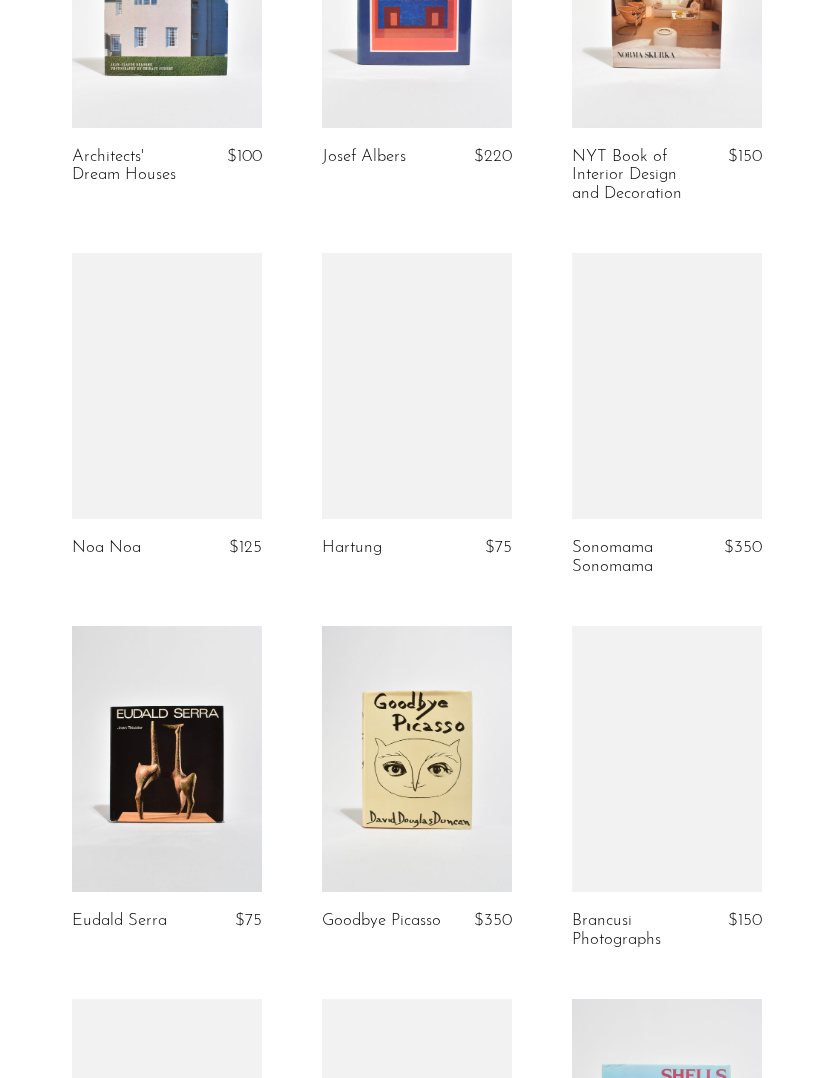 scroll, scrollTop: 1703, scrollLeft: 0, axis: vertical 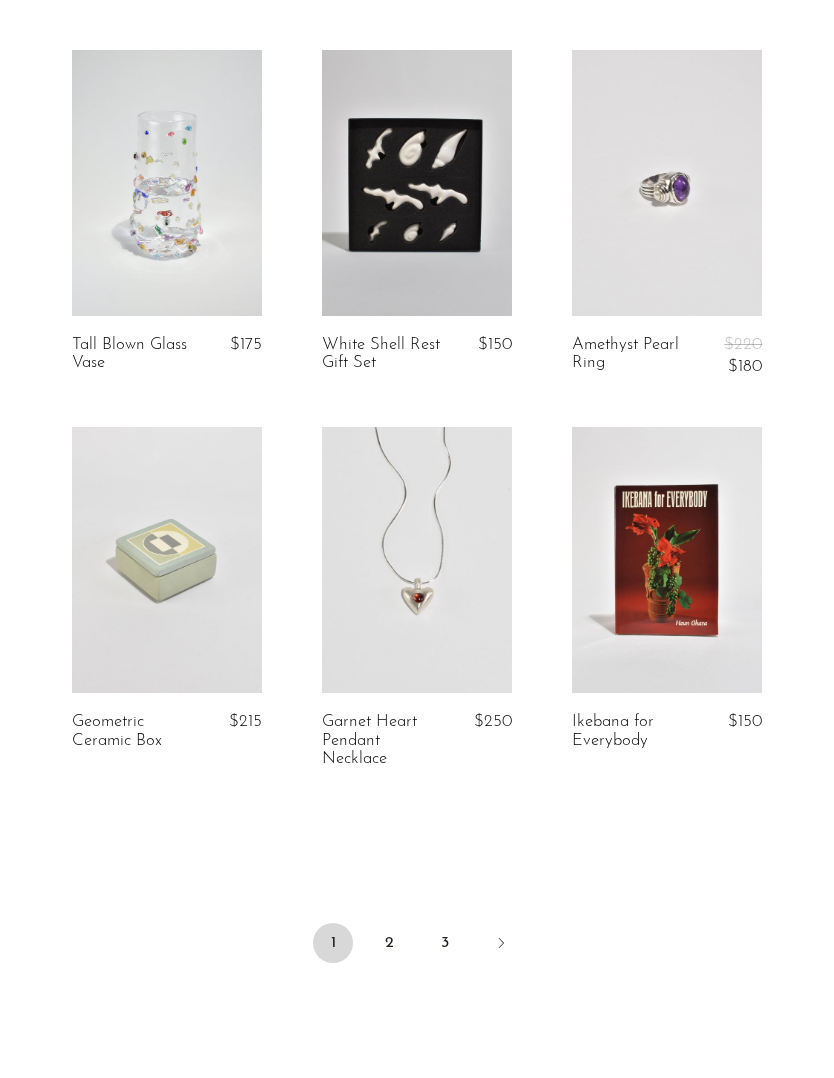 click on "2" at bounding box center [389, 943] 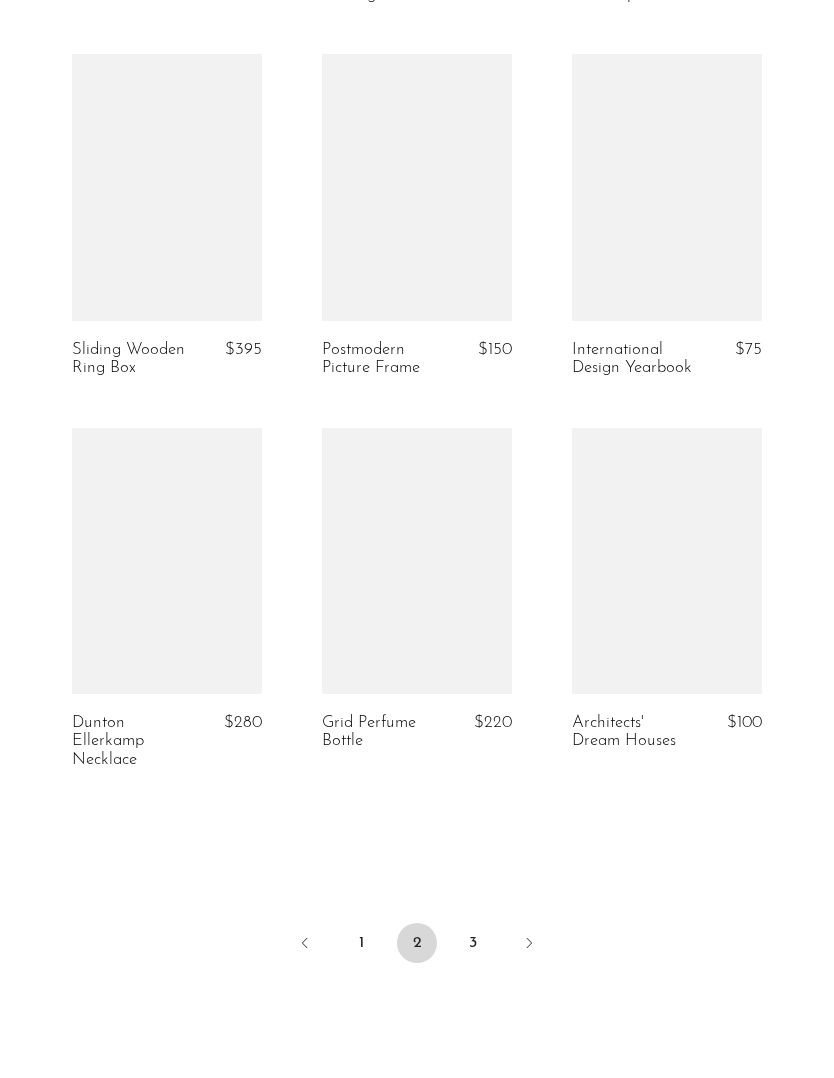 scroll, scrollTop: 3883, scrollLeft: 0, axis: vertical 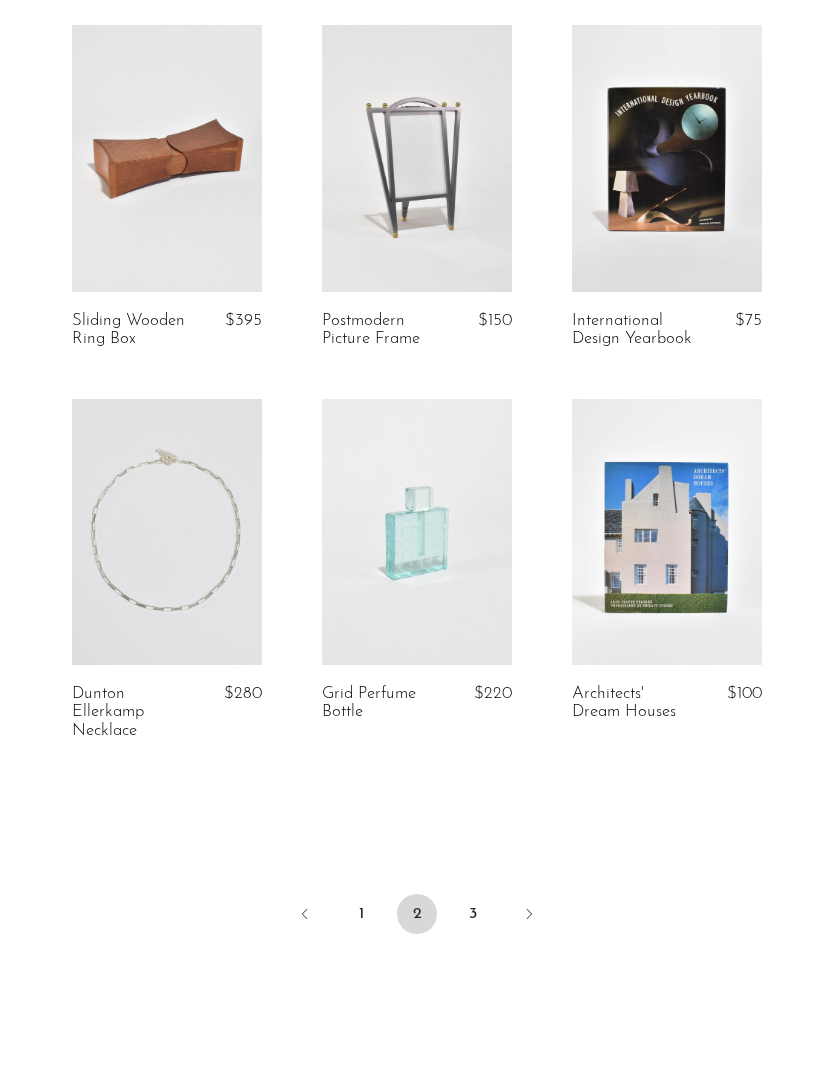 click on "3" at bounding box center [473, 914] 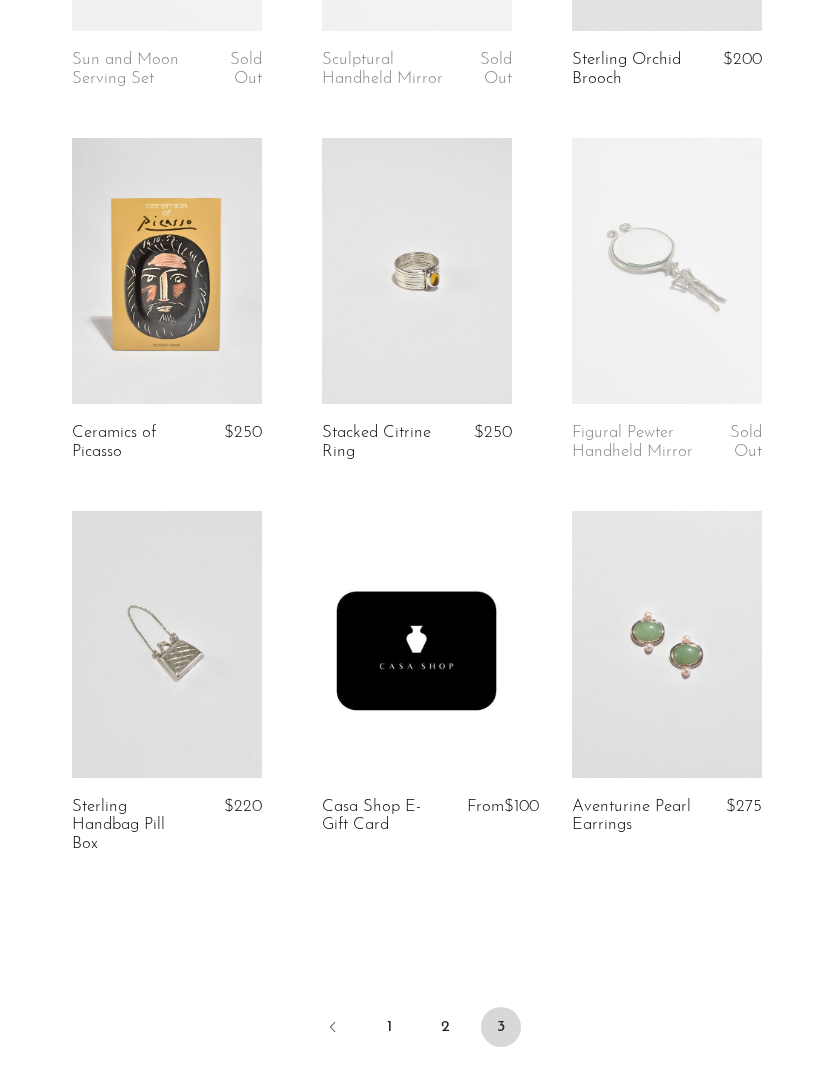 scroll, scrollTop: 2292, scrollLeft: 0, axis: vertical 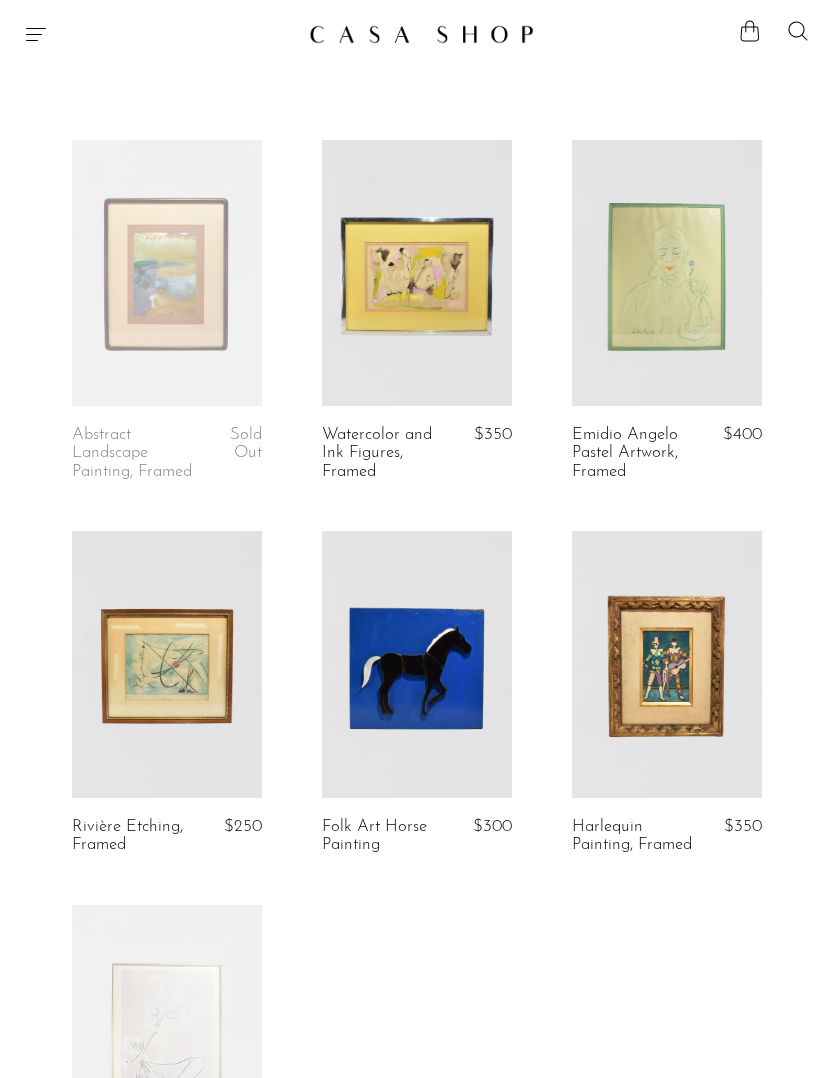 click 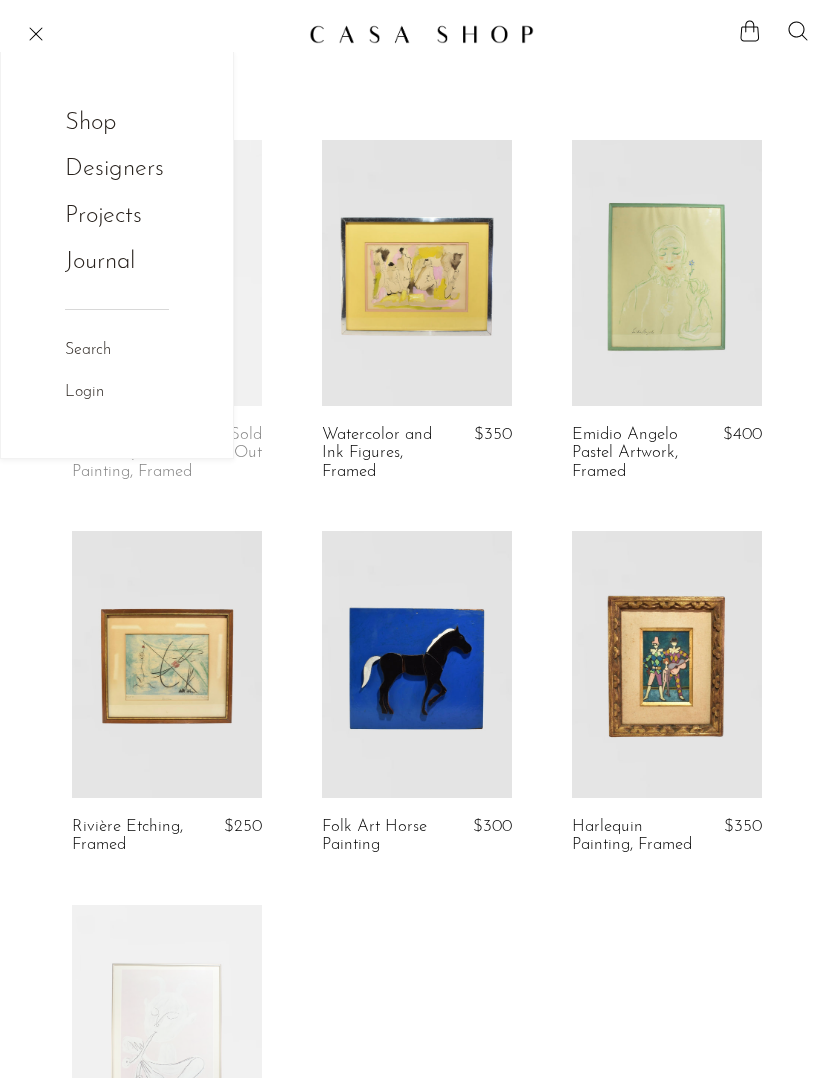click on "Shop" at bounding box center [104, 123] 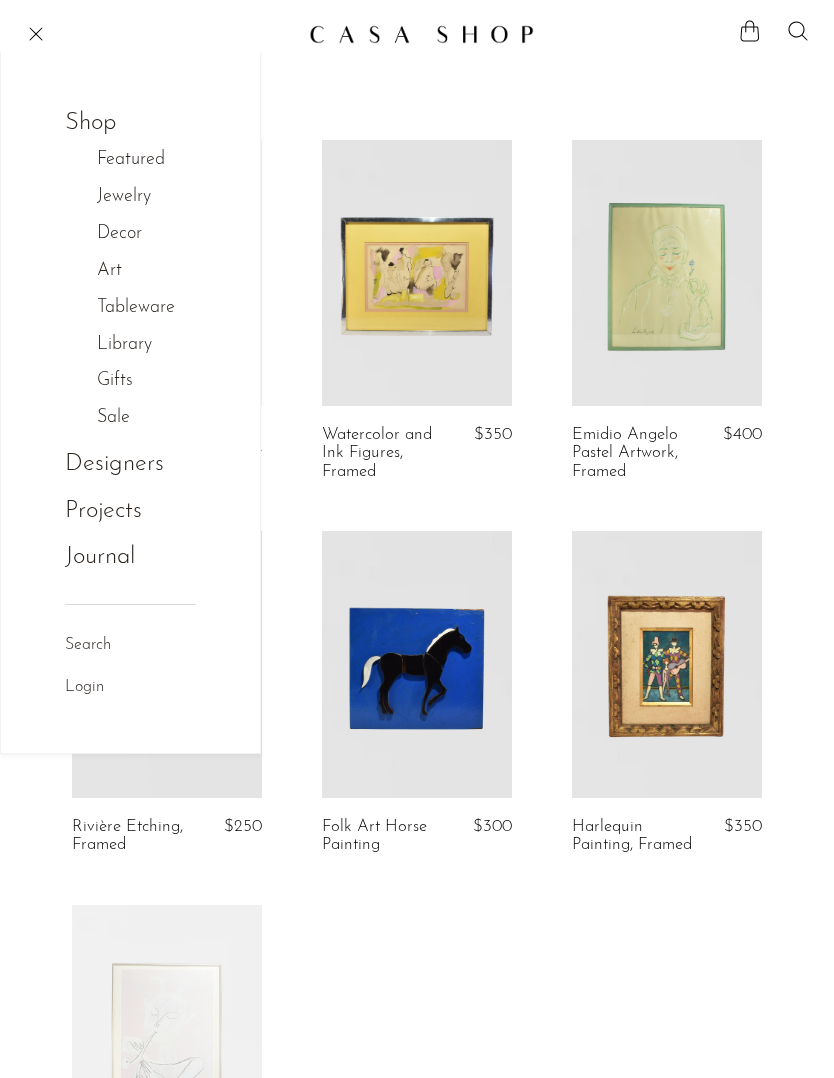 click on "Sale" at bounding box center [124, 418] 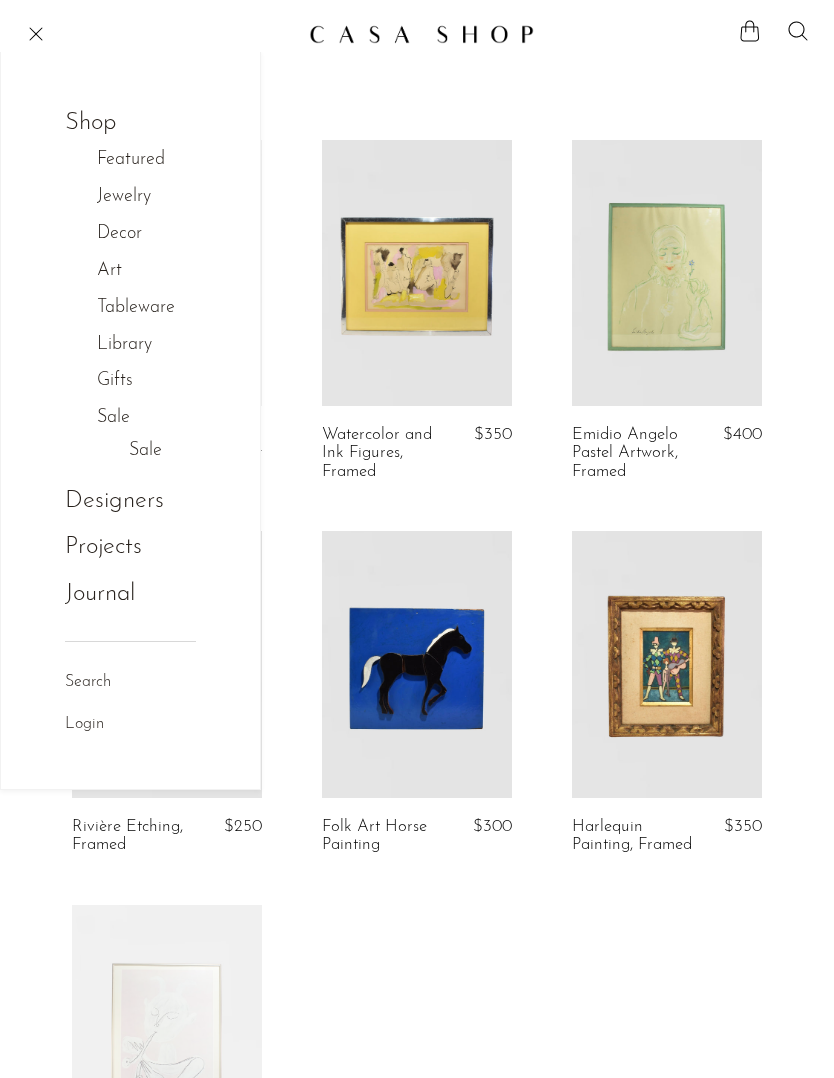 click on "Sale" at bounding box center [145, 451] 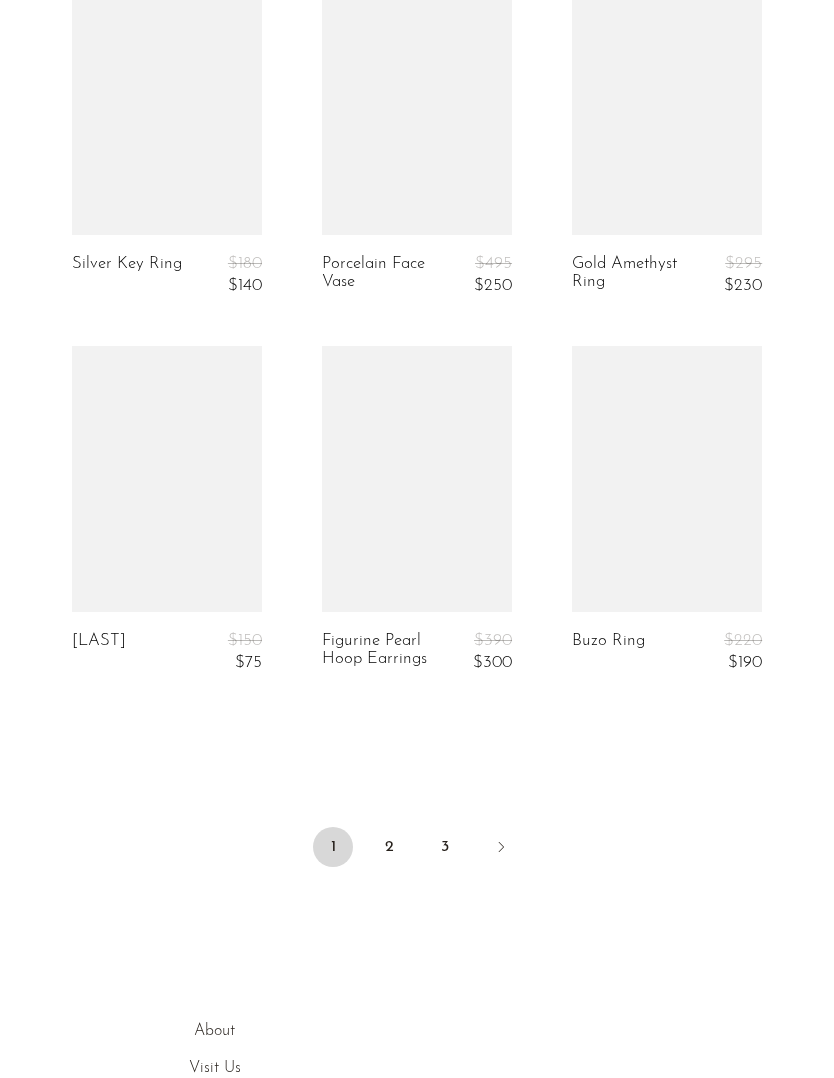 scroll, scrollTop: 4002, scrollLeft: 0, axis: vertical 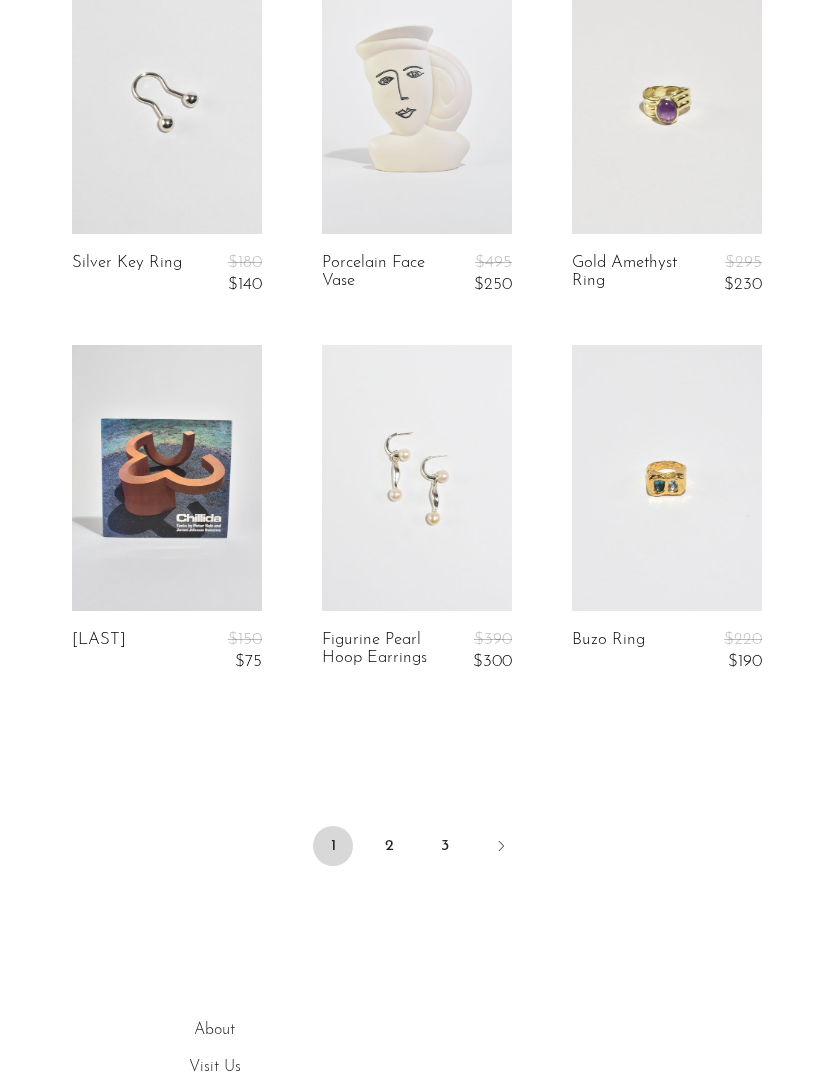 click on "2" at bounding box center [389, 846] 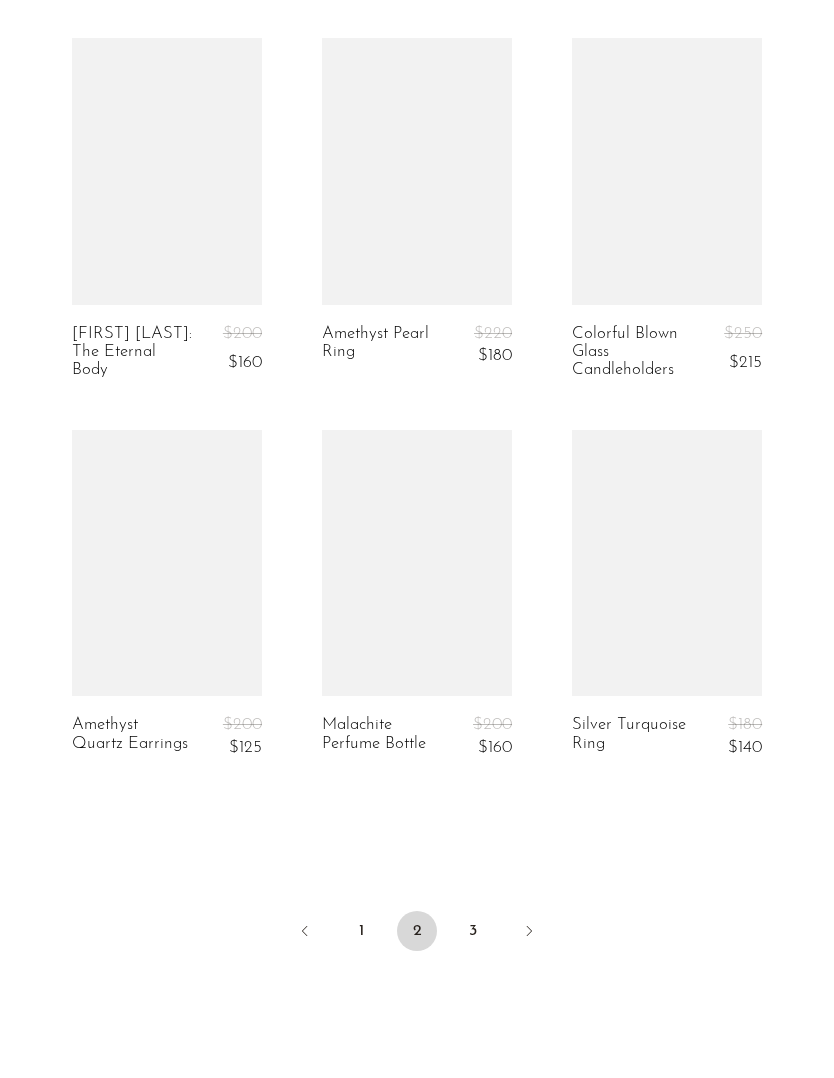 scroll, scrollTop: 3965, scrollLeft: 0, axis: vertical 